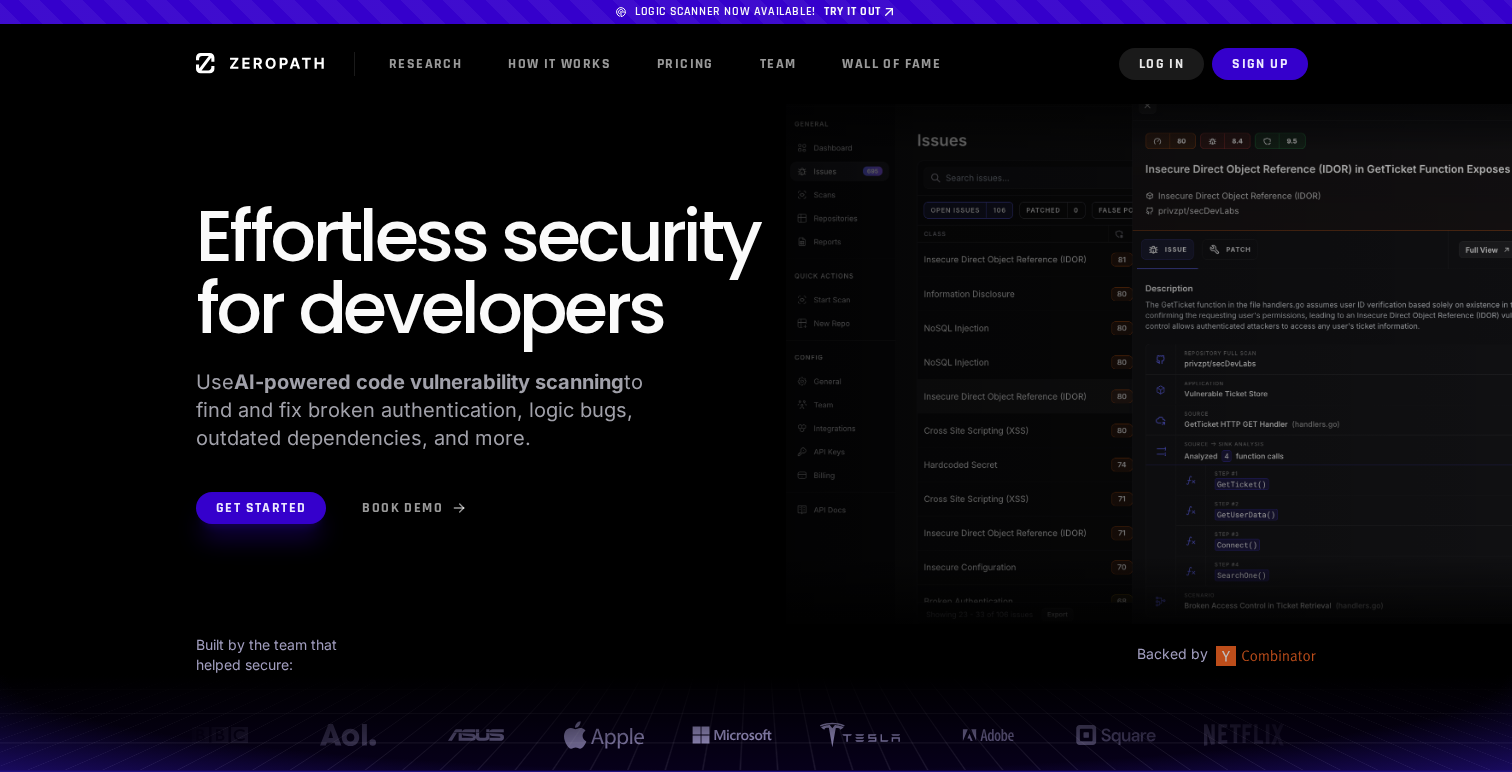 scroll, scrollTop: 0, scrollLeft: 0, axis: both 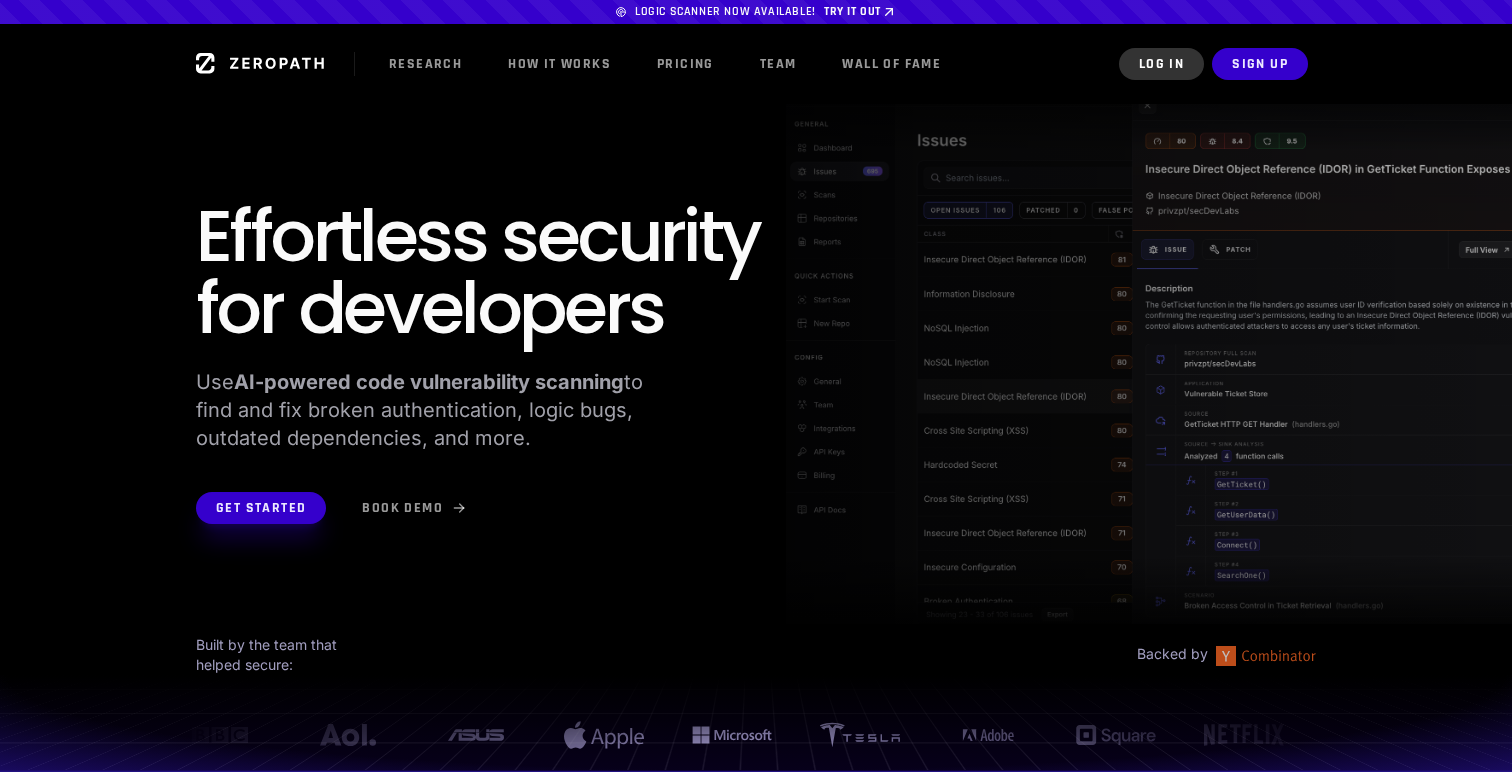 click on "Log In" at bounding box center [1161, 64] 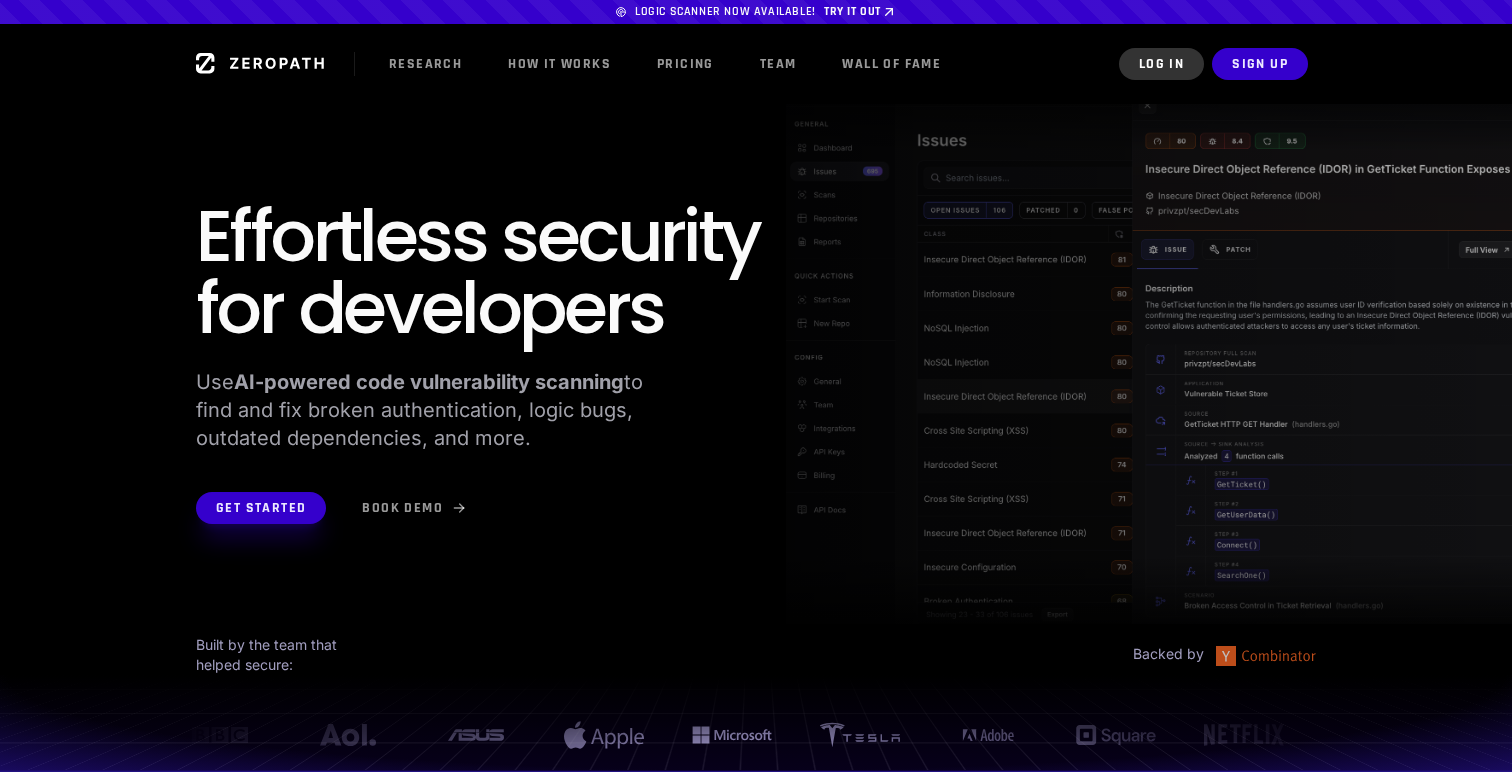 scroll, scrollTop: 0, scrollLeft: 4, axis: horizontal 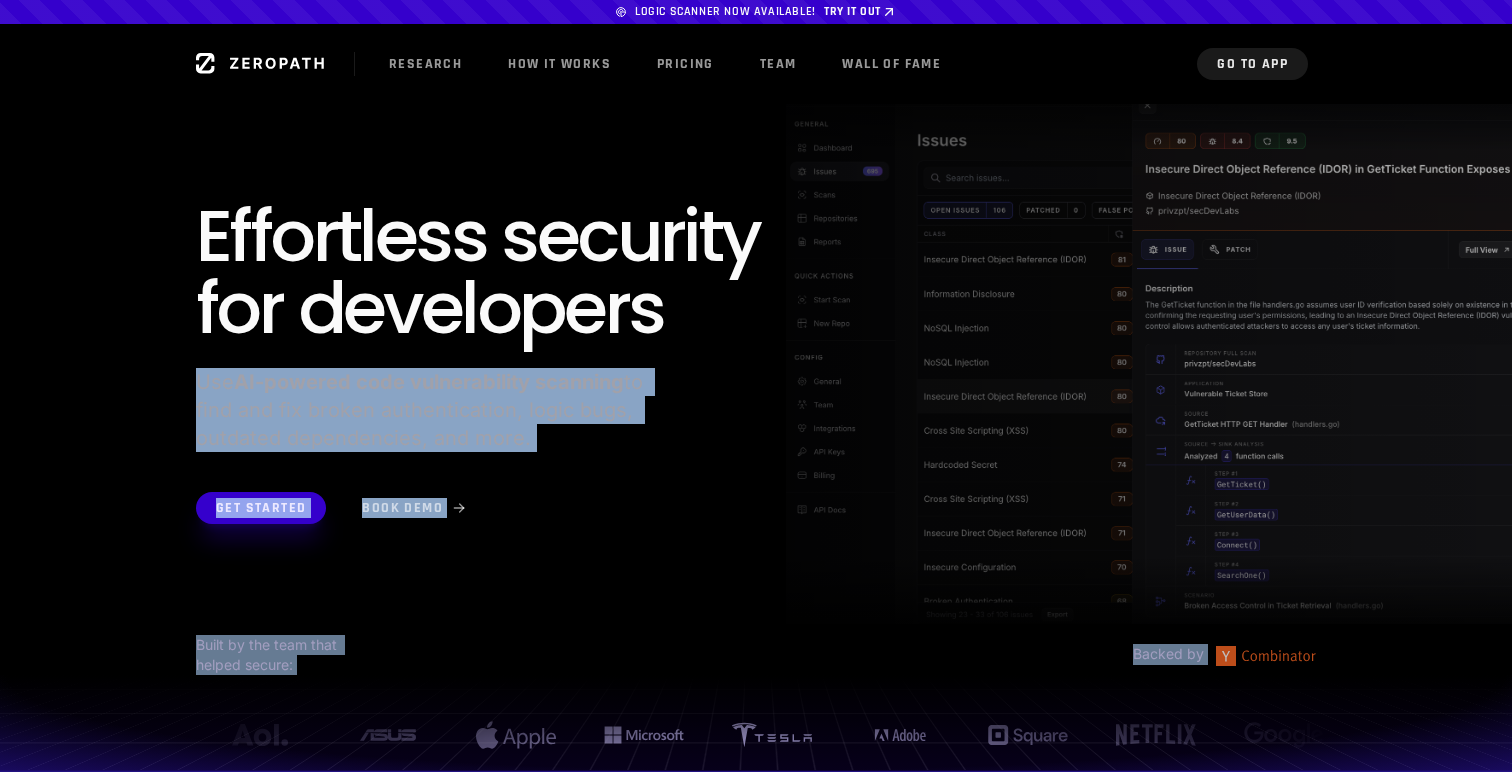 drag, startPoint x: 1199, startPoint y: 633, endPoint x: 1345, endPoint y: 680, distance: 153.37862 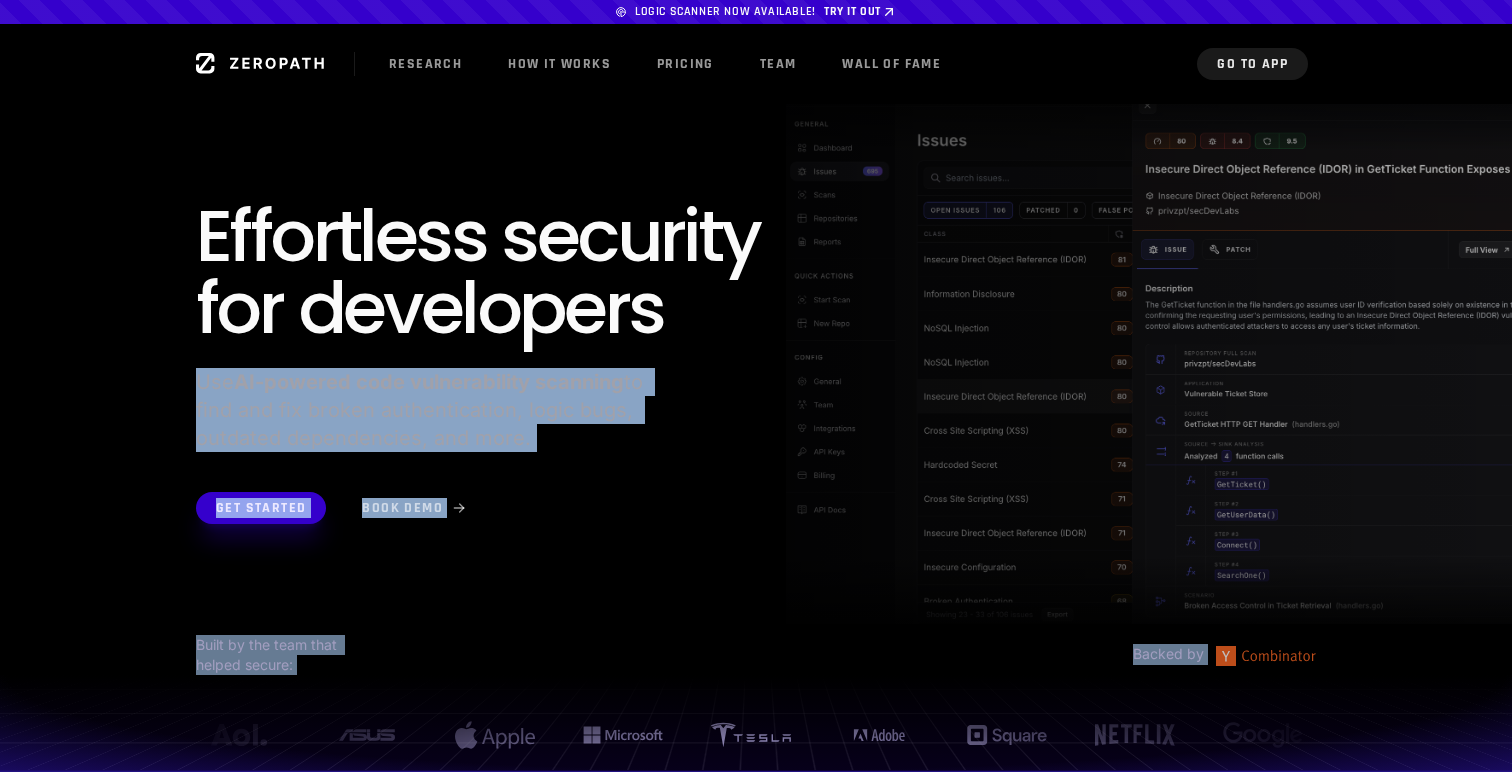 click on "Effortless security
for developers   Use  AI-powered code vulnerability scanning  to
find and fix broken authentication, logic bugs,
outdated dependencies, and more.   Get Started   Book Demo" at bounding box center [756, 362] 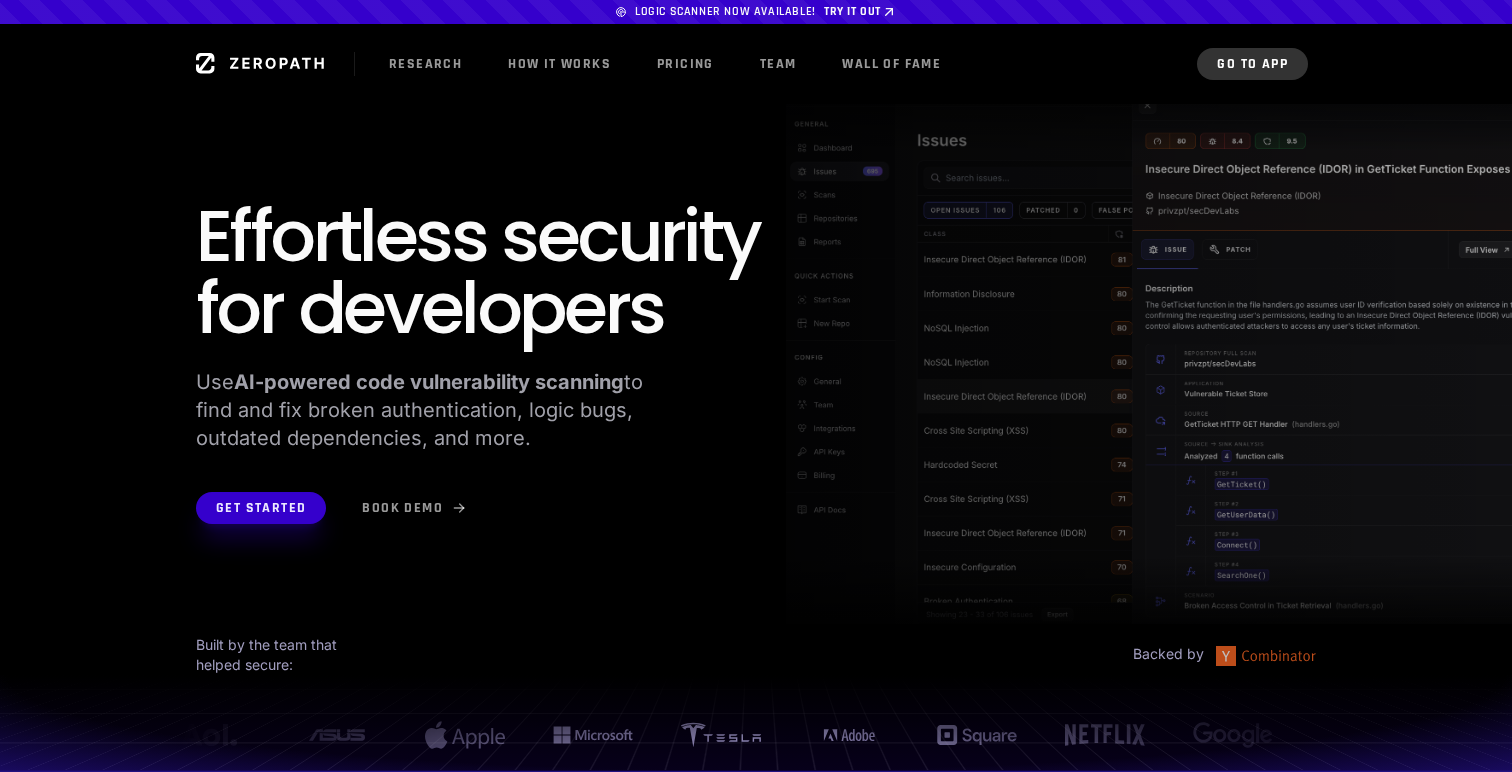 click on "Go to App" at bounding box center (1252, 64) 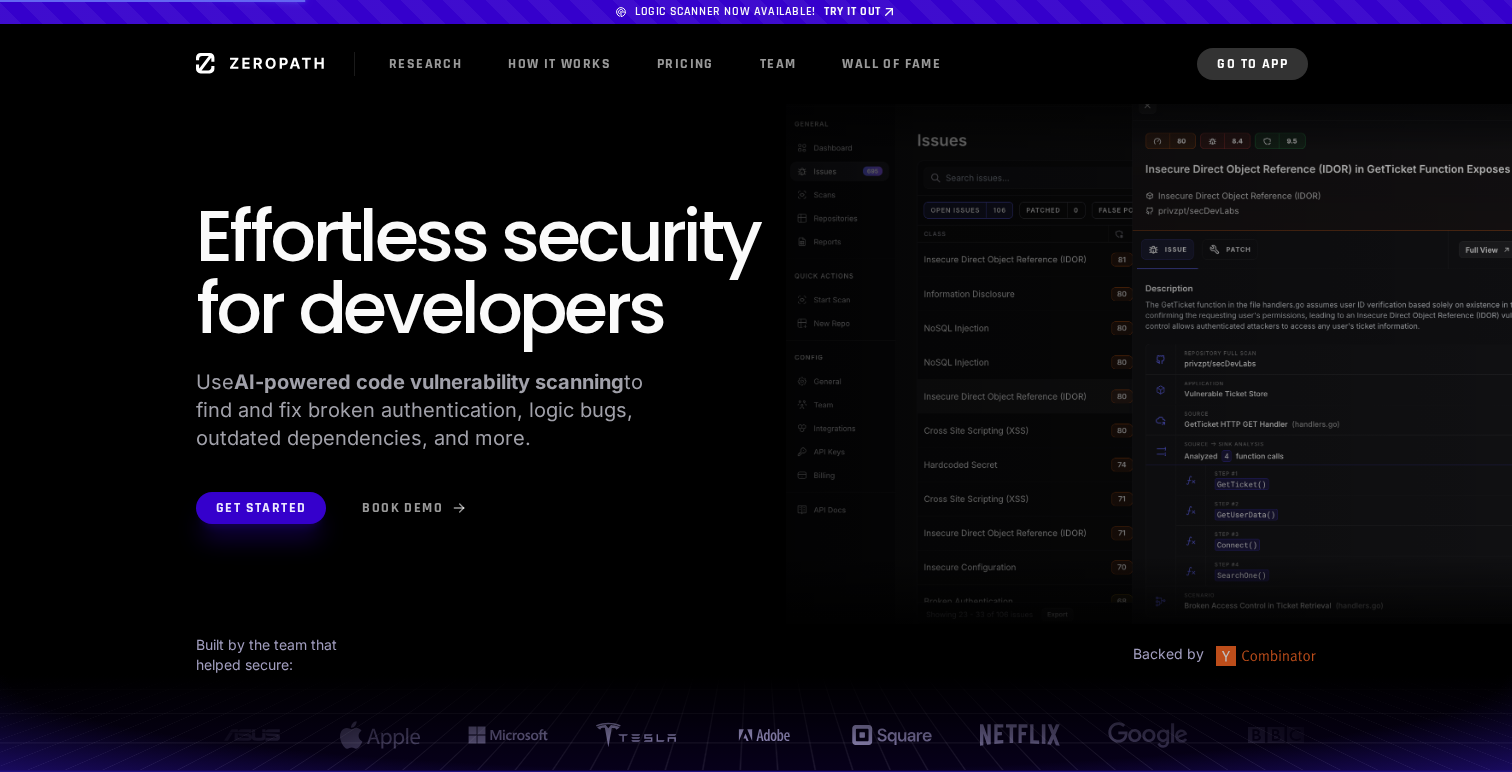 click on "Go to App" at bounding box center (1252, 64) 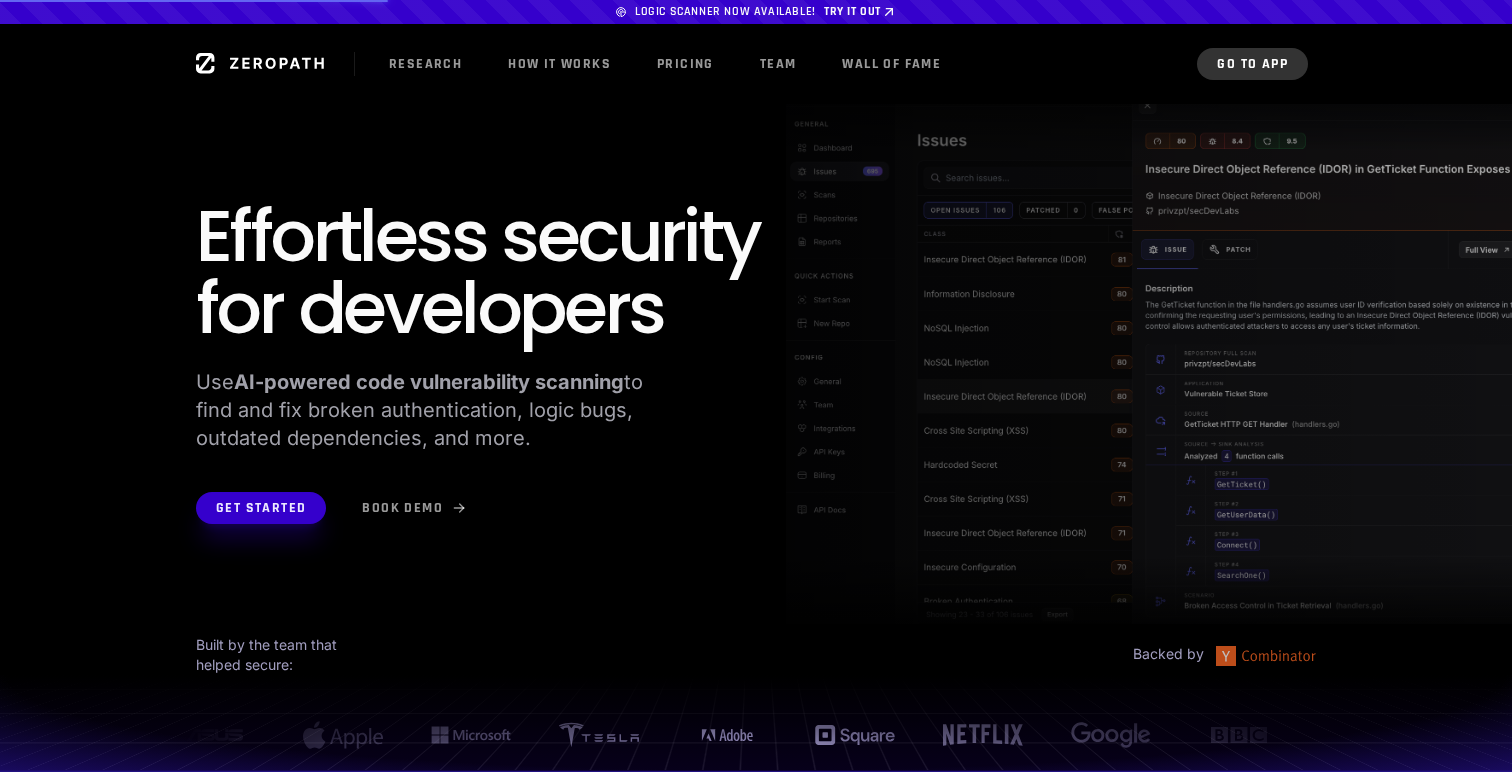 click on "Go to App" at bounding box center [1252, 64] 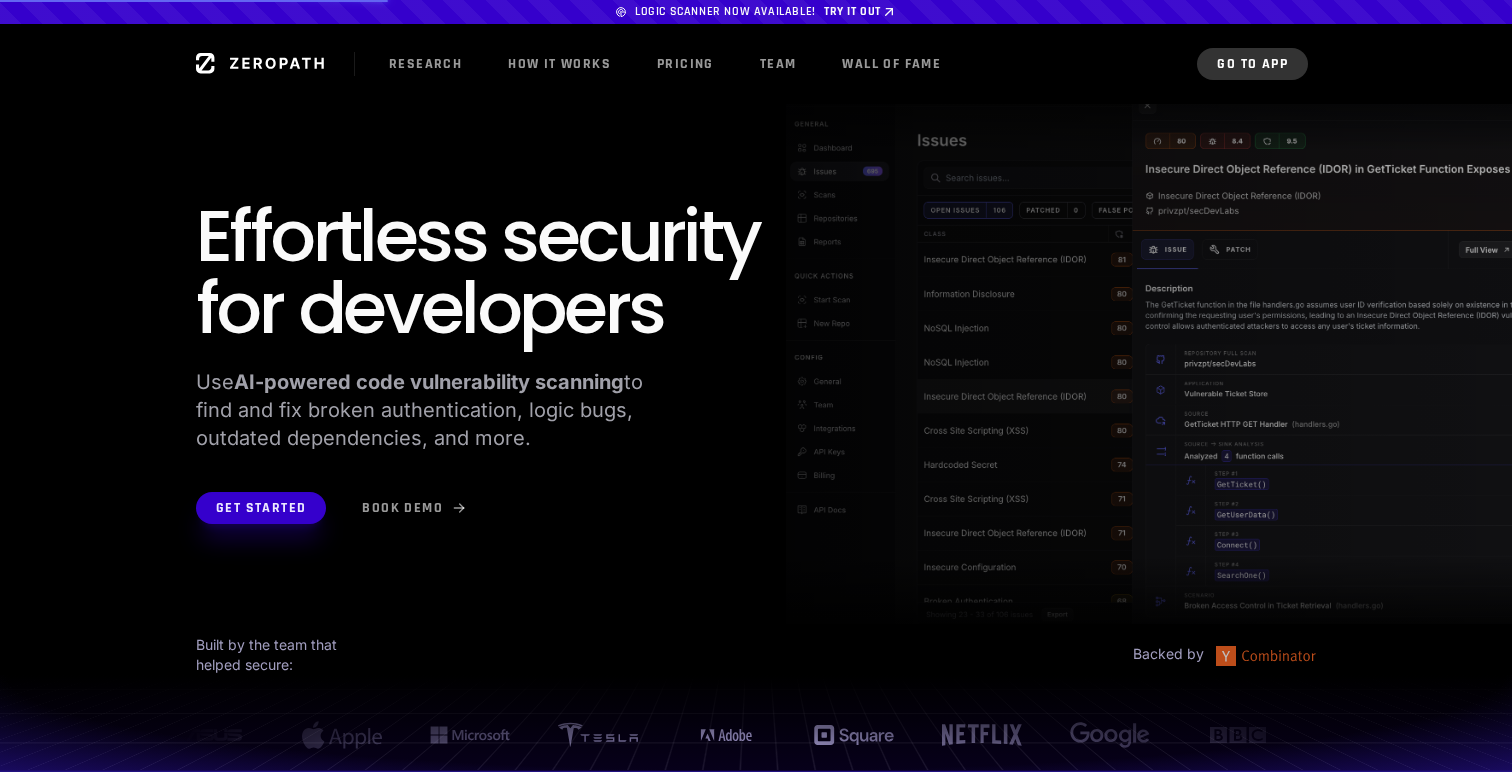 click on "Go to App" at bounding box center (1252, 64) 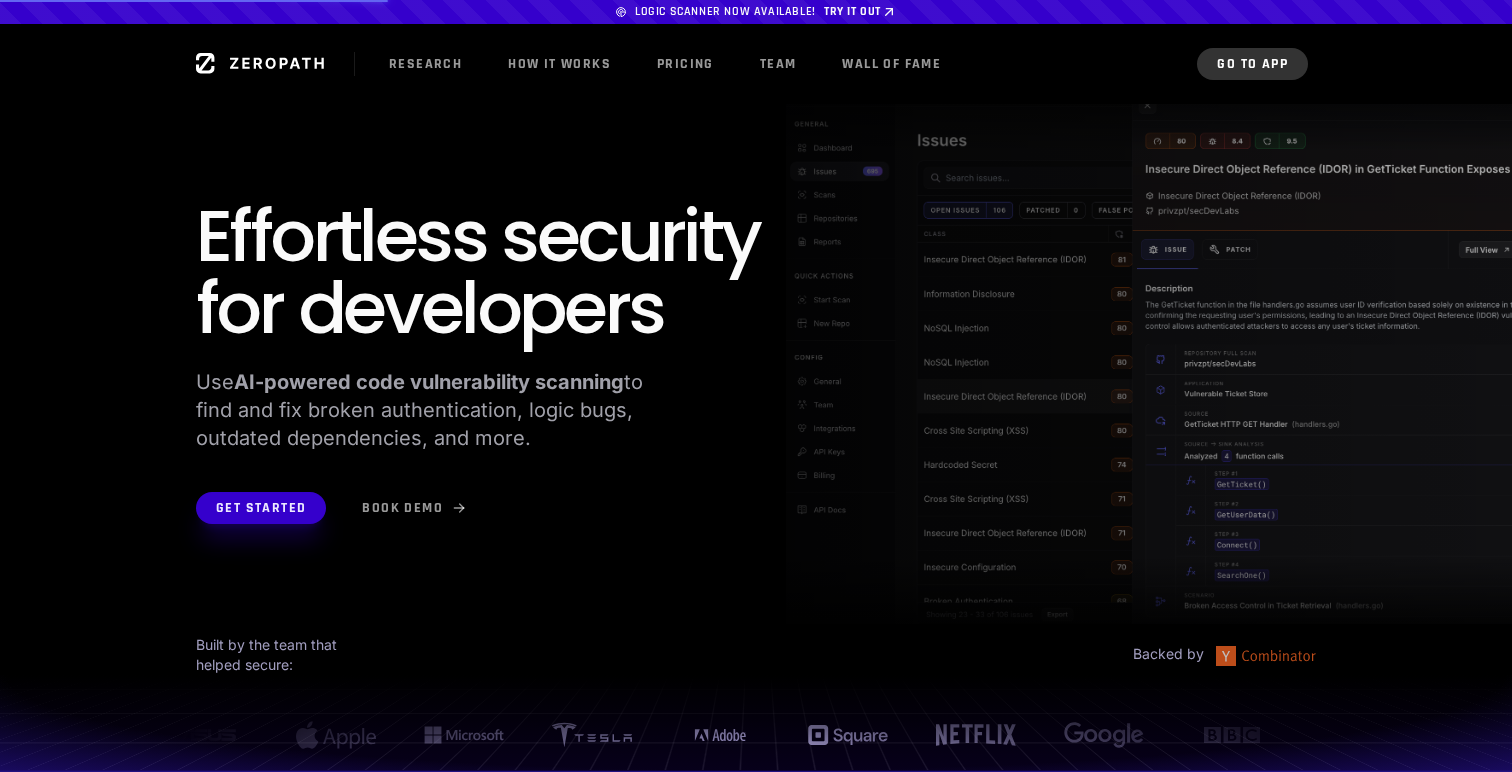 click on "Go to App" at bounding box center [1252, 64] 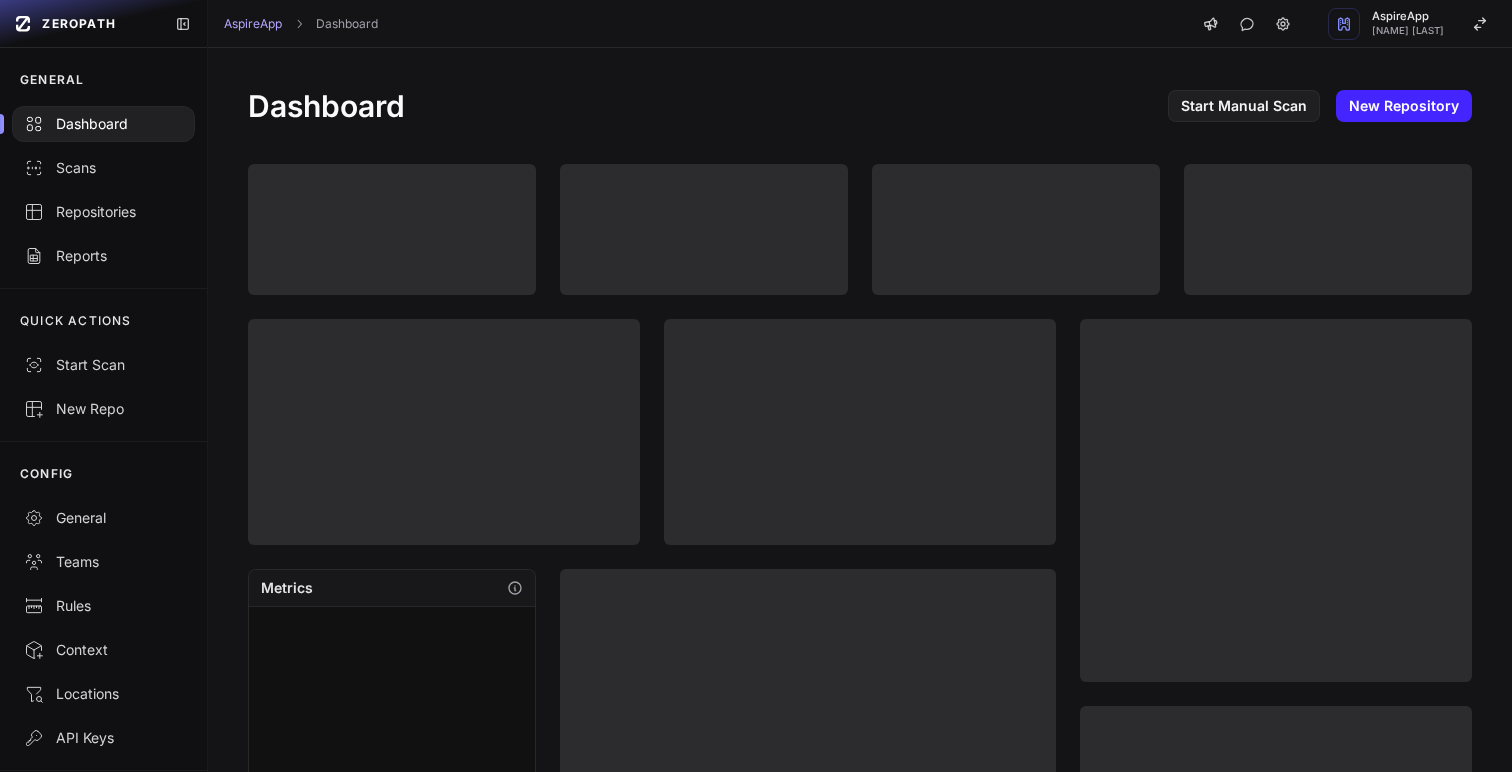 scroll, scrollTop: 0, scrollLeft: 0, axis: both 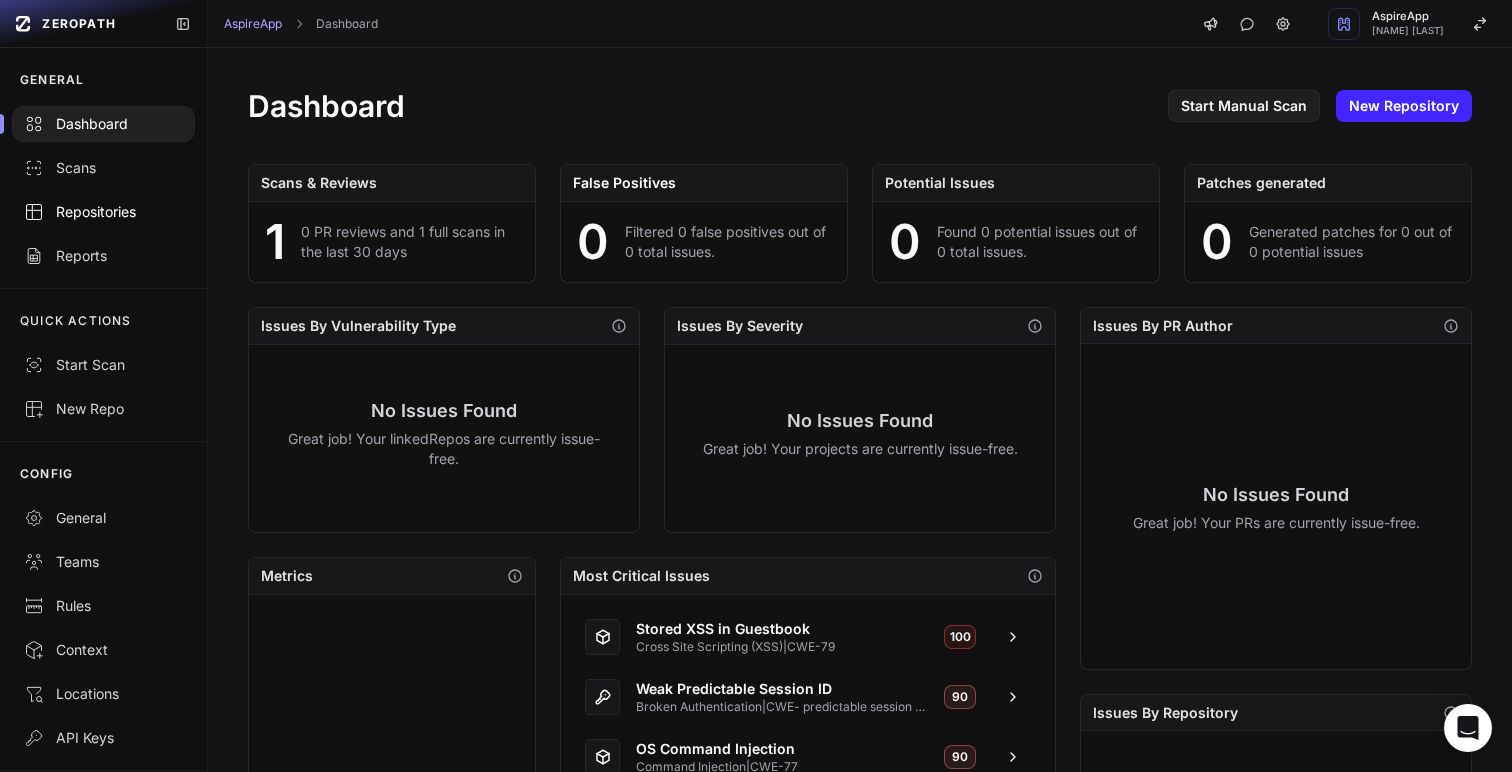 click on "Repositories" at bounding box center (103, 212) 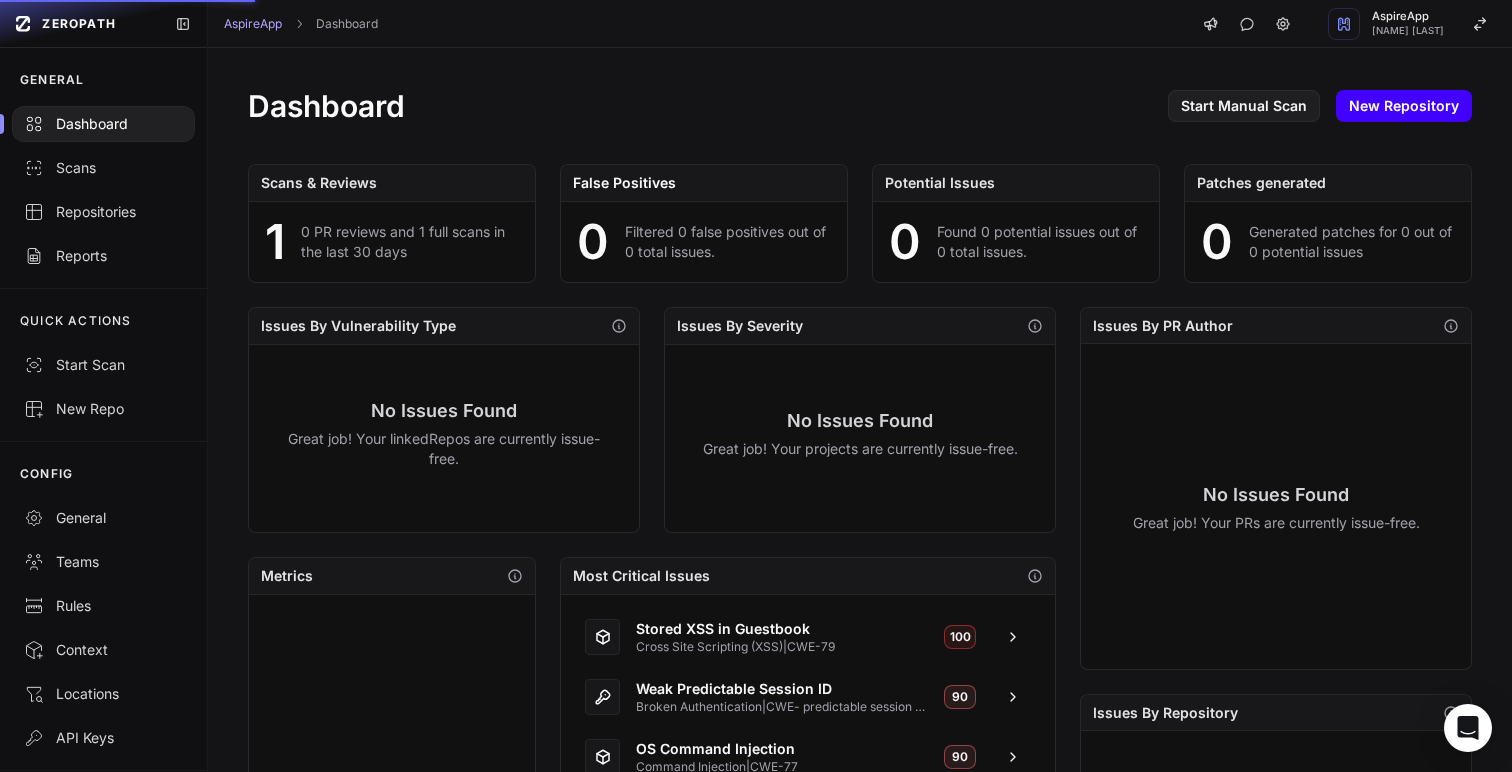 click on "New Repository" 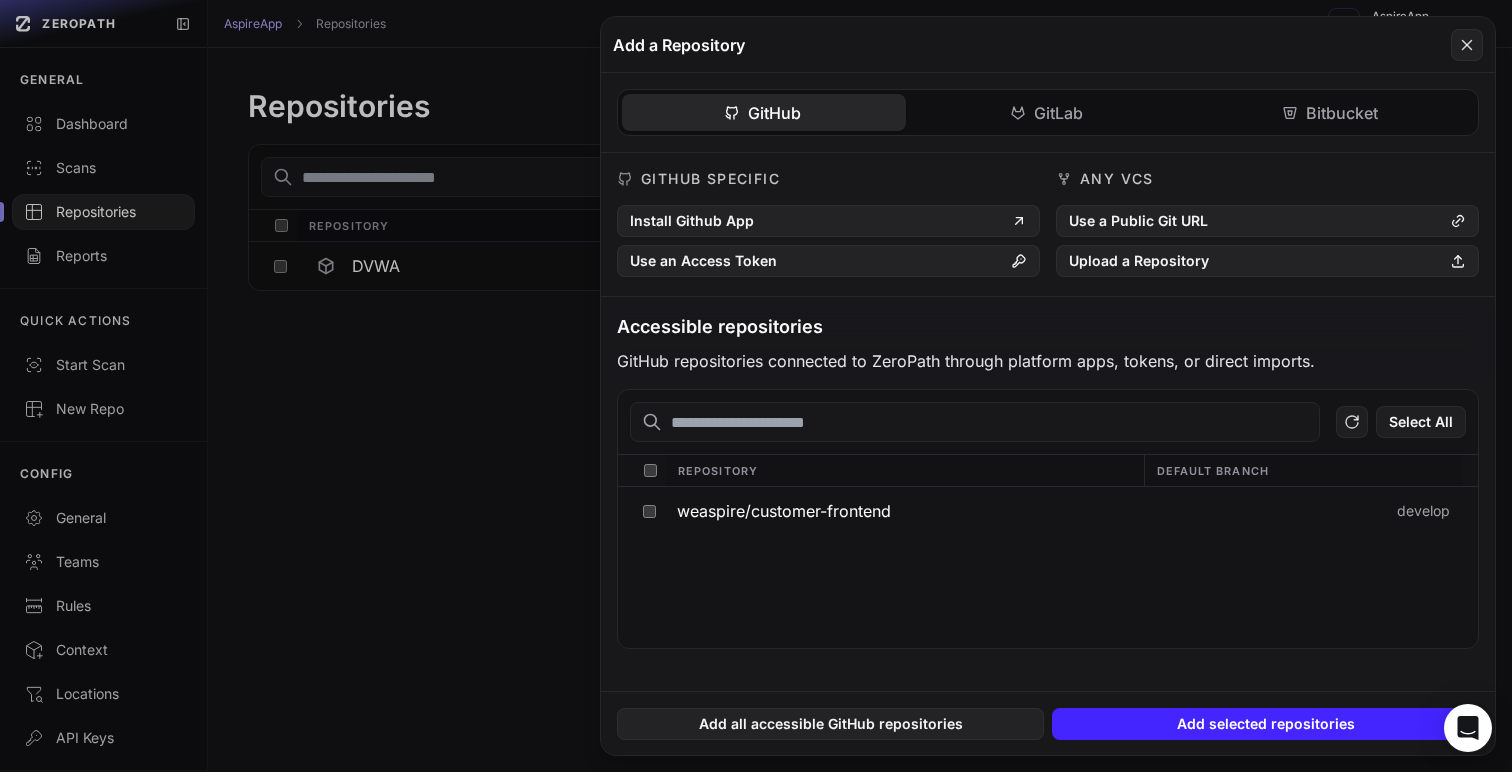 click on "GitHub
GitLab
Bitbucket" at bounding box center [1048, 112] 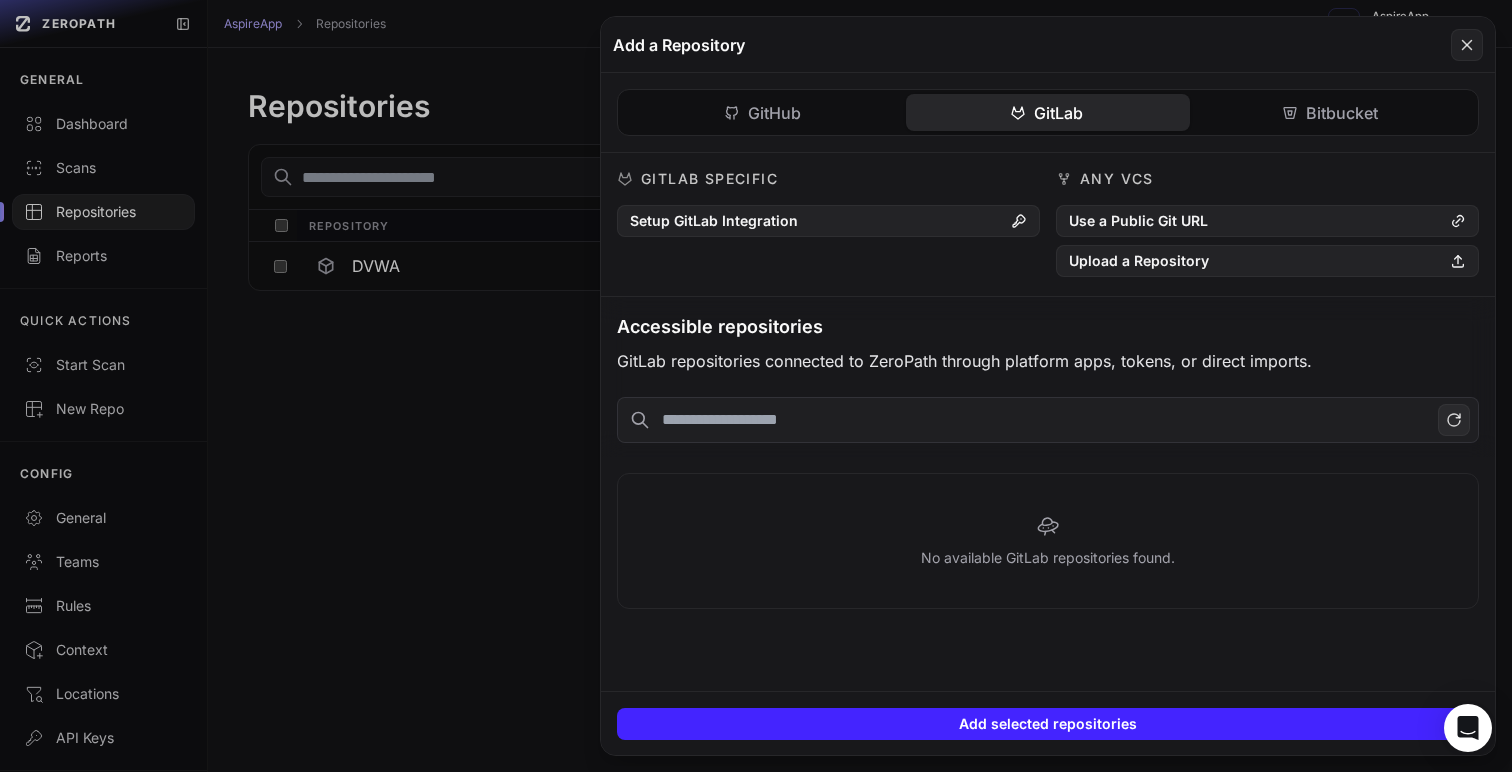 click on "GitHub
GitLab
Bitbucket     GitHub Specific   Install Github App     Use an Access Token
Any VCS   Use a Public Git URL
Upload a Repository
Accessible repositories   GitHub repositories connected to ZeroPath through platform apps, tokens, or direct
imports.           Select All           Repository     Default Branch         weaspire/customer-frontend   develop                   weaspire/customer-frontend     GitHub                 GitLab Specific   Setup GitLab Integration
Any VCS   Use a Public Git URL
Upload a Repository
Accessible repositories   GitLab repositories connected to ZeroPath through platform apps, tokens, or direct imports.
No available GitLab repositories found.                   Bitbucket Specific   Setup Bitbucket Integration
Use an Access Token" at bounding box center (1048, 349) 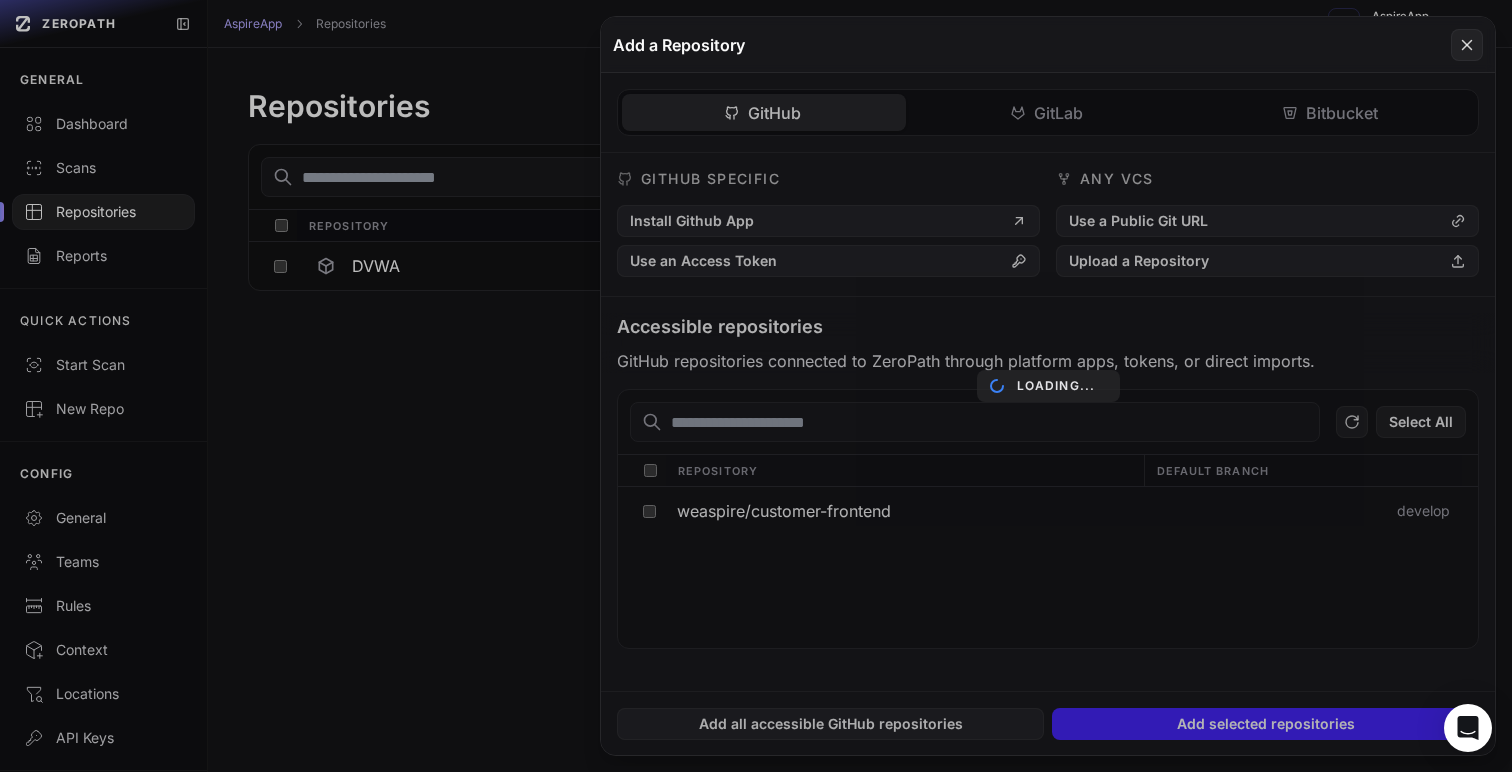 click on "GitHub
GitLab
Bitbucket     GitHub Specific   Install Github App     Use an Access Token
Any VCS   Use a Public Git URL
Upload a Repository
Accessible repositories   GitHub repositories connected to ZeroPath through platform apps, tokens, or direct
imports.           Select All           Repository     Default Branch       Loading...     weaspire/customer-frontend   develop               Loading...       weaspire/customer-frontend     GitHub                 GitLab Specific   Setup GitLab Integration
Any VCS   Use a Public Git URL
Upload a Repository
Accessible repositories   GitLab repositories connected to ZeroPath through platform apps, tokens, or direct imports.             Loading...
No available GitLab repositories found.                   Bitbucket Specific   Setup Bitbucket Integration" at bounding box center [1048, 379] 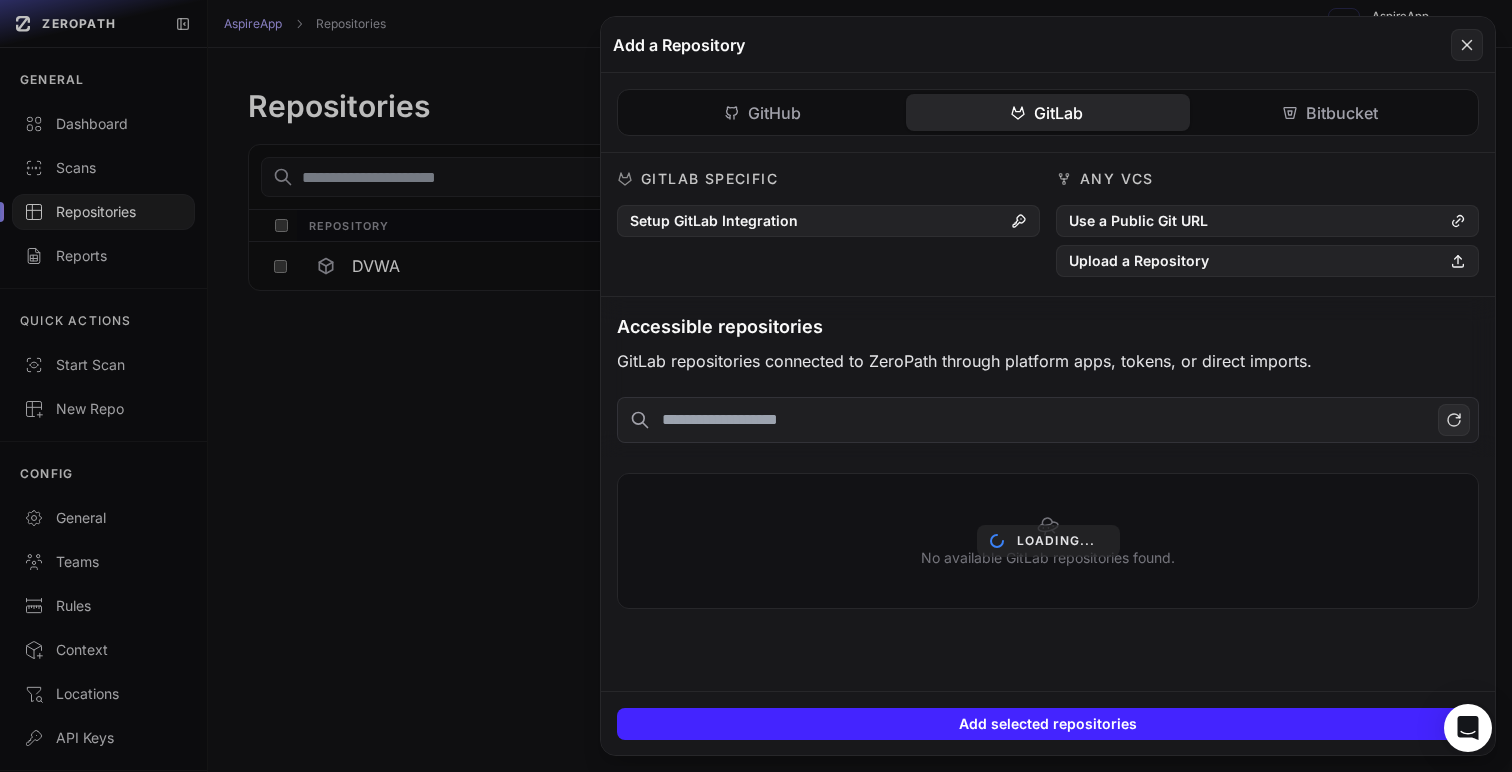 click on "GitLab" 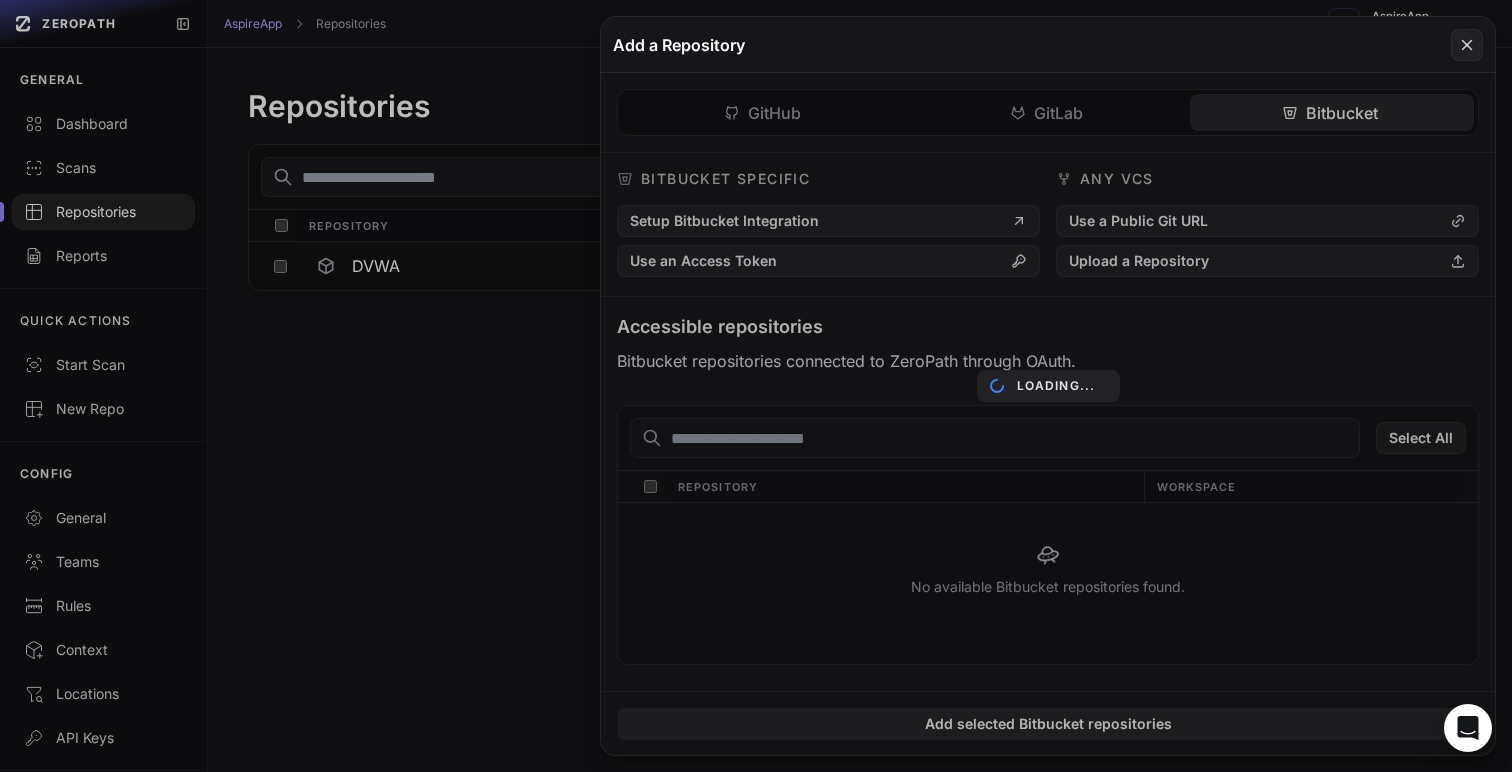 click on "GitHub
GitLab
Bitbucket     GitHub Specific   Install Github App     Use an Access Token
Any VCS   Use a Public Git URL
Upload a Repository
Accessible repositories   GitHub repositories connected to ZeroPath through platform apps, tokens, or direct
imports.           Select All           Repository     Default Branch         weaspire/customer-frontend   develop                   weaspire/customer-frontend     GitHub                 GitLab Specific   Setup GitLab Integration
Any VCS   Use a Public Git URL
Upload a Repository
Accessible repositories   GitLab repositories connected to ZeroPath through platform apps, tokens, or direct imports.
No available GitLab repositories found.                   Bitbucket Specific   Setup Bitbucket Integration
Use an Access Token" at bounding box center (1048, 382) 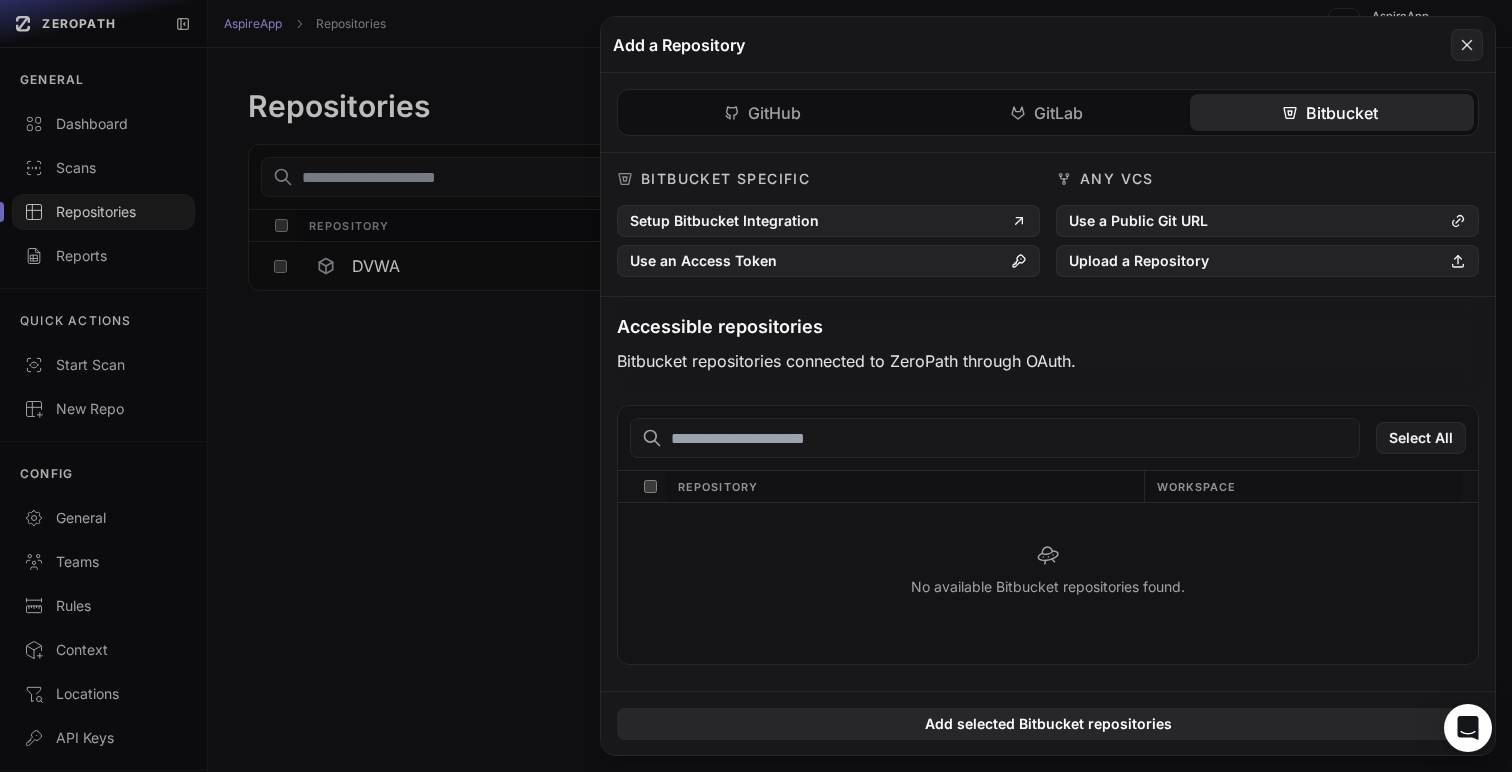 click on "GitLab" 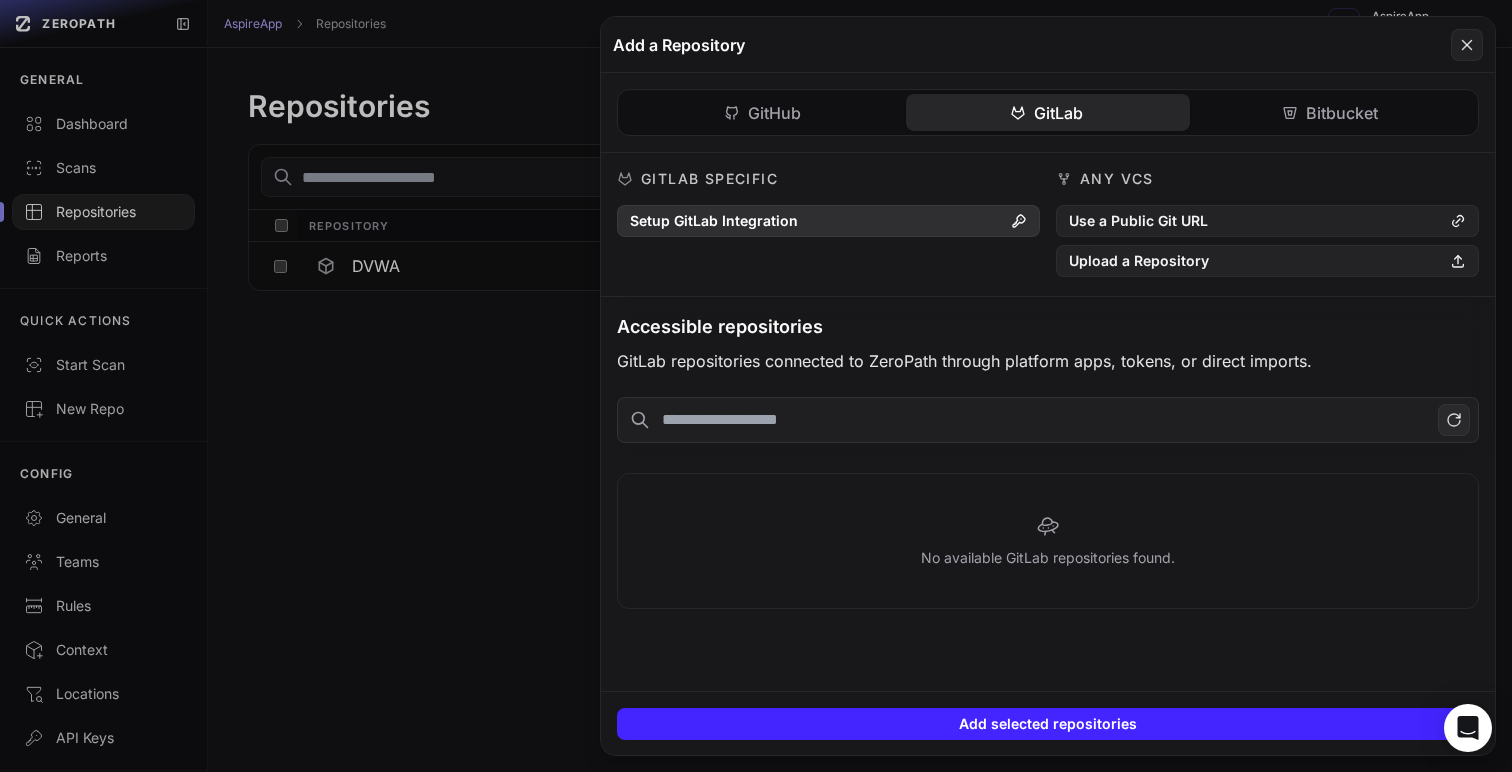 click on "Setup GitLab Integration" at bounding box center [828, 221] 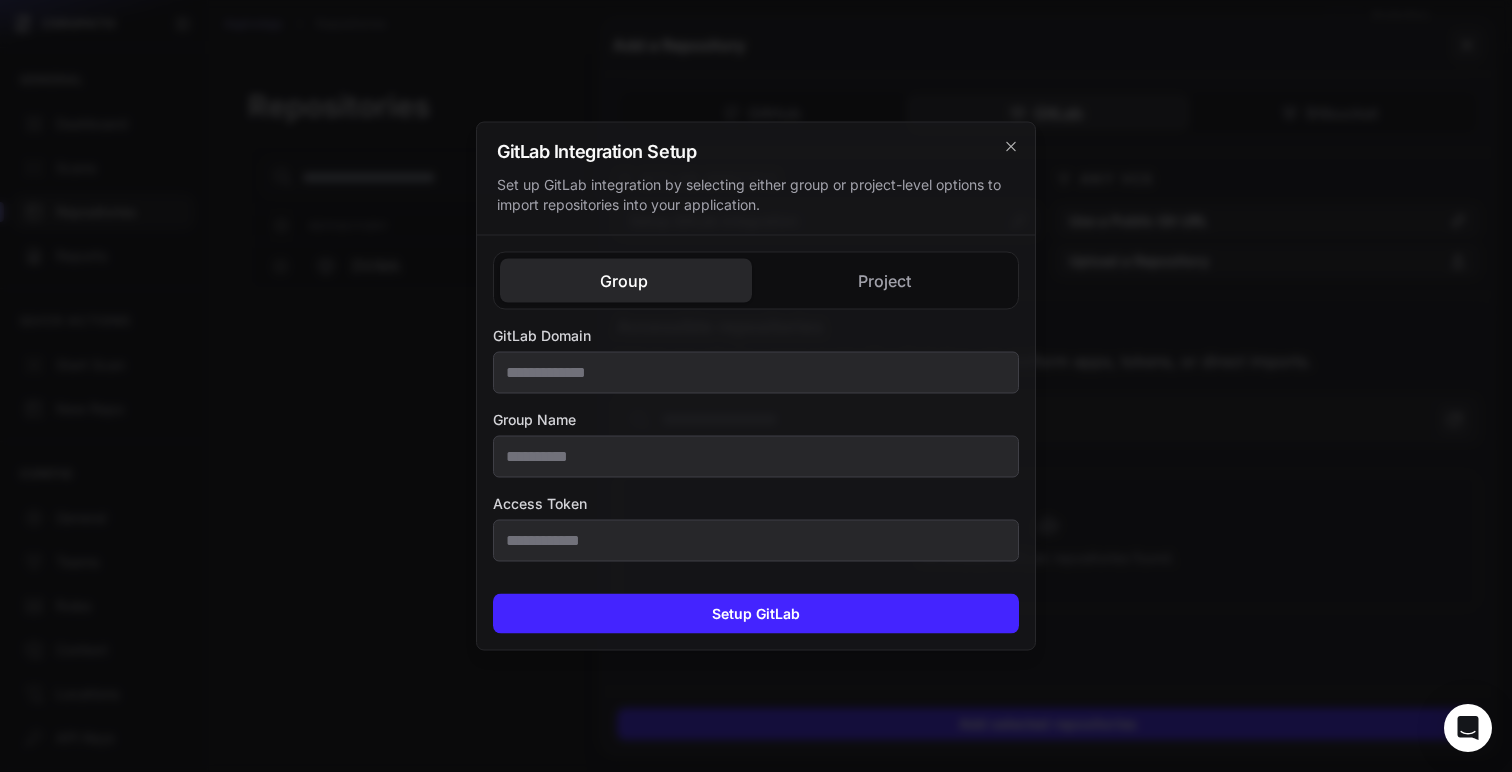 click on "Group   Project   GitLab Domain         Group Name         Access Token           GitLab Domain         Access Token" at bounding box center (756, 407) 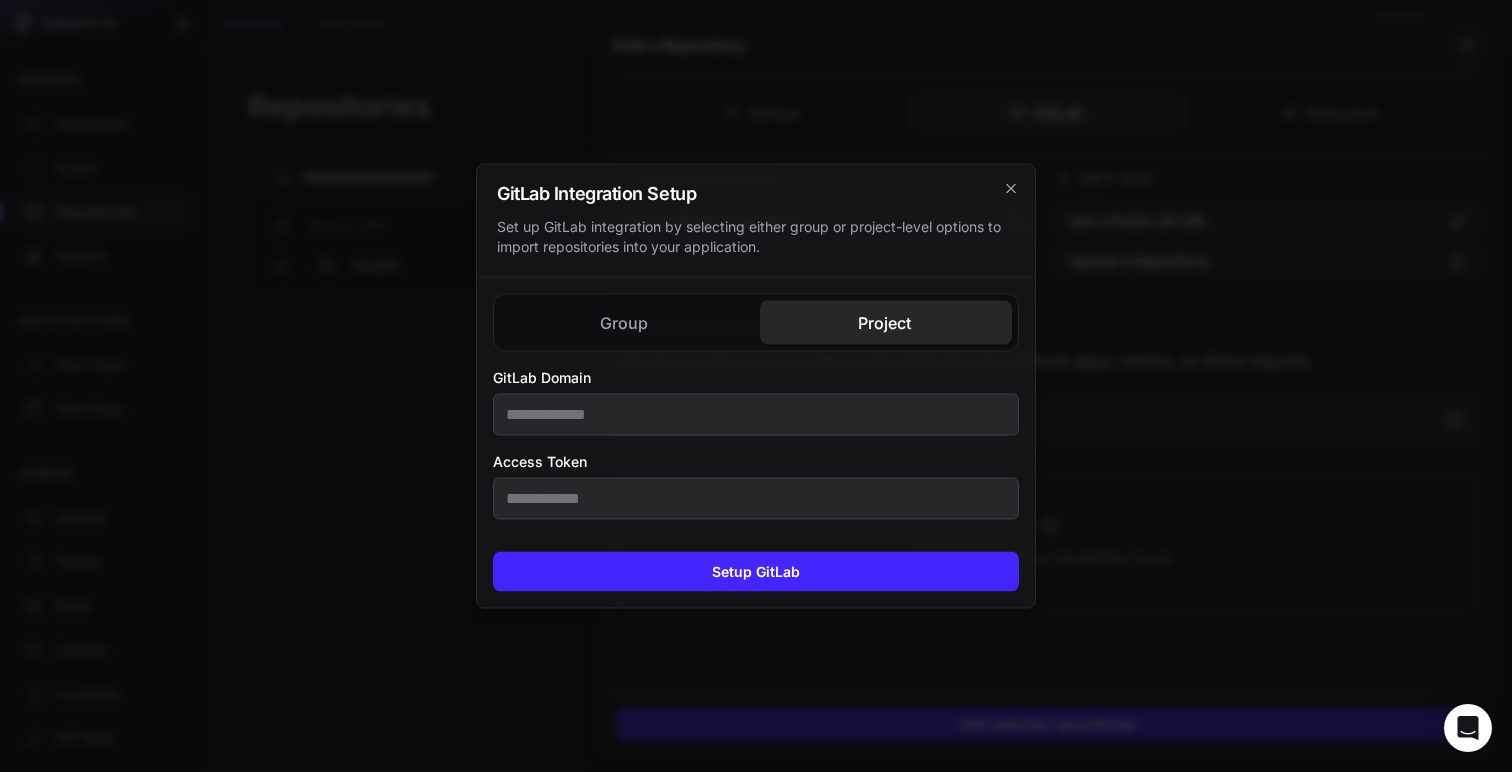 click on "Group   Project   GitLab Domain         Group Name         Access Token           GitLab Domain         Access Token" at bounding box center [756, 407] 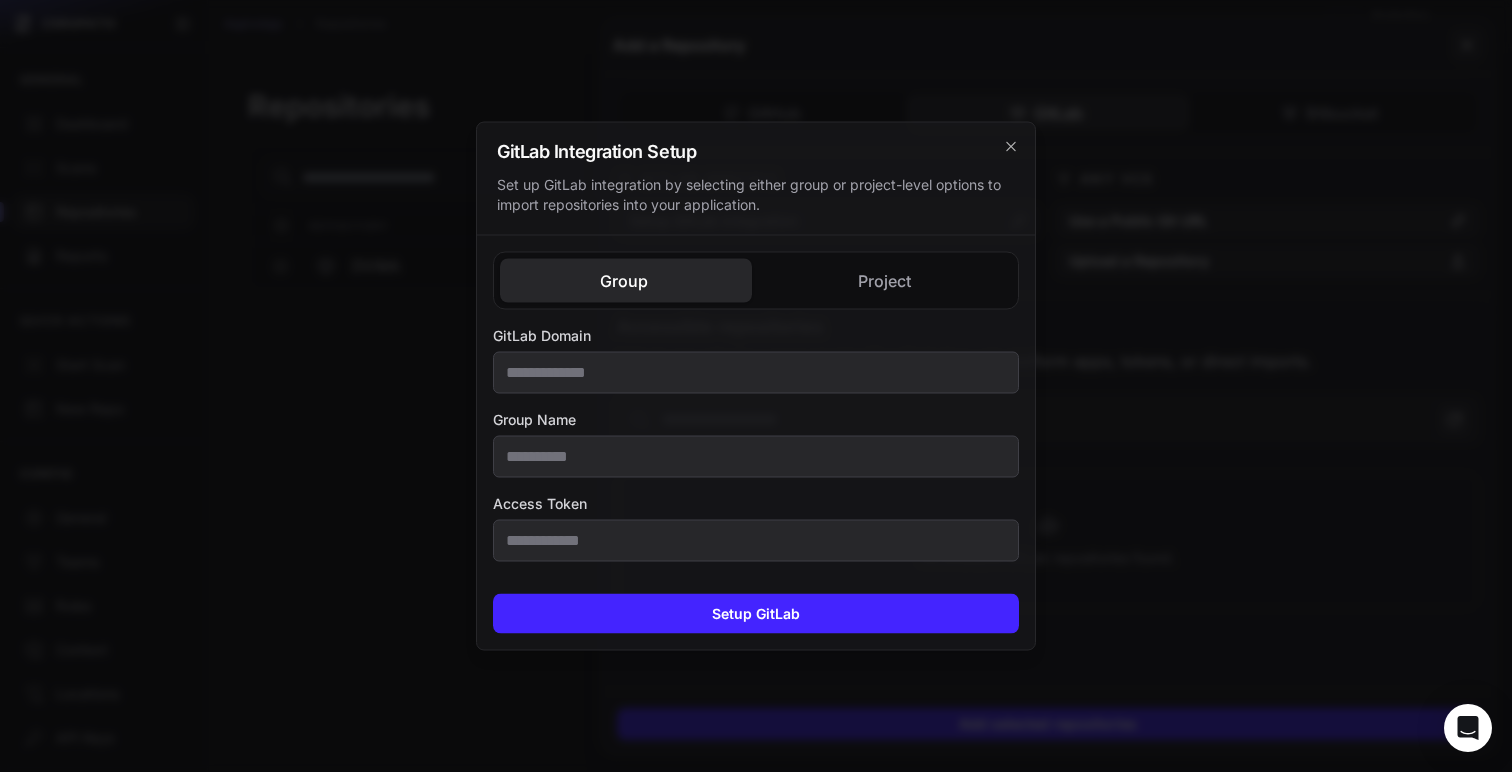 click on "GitLab Integration Setup" at bounding box center (756, 152) 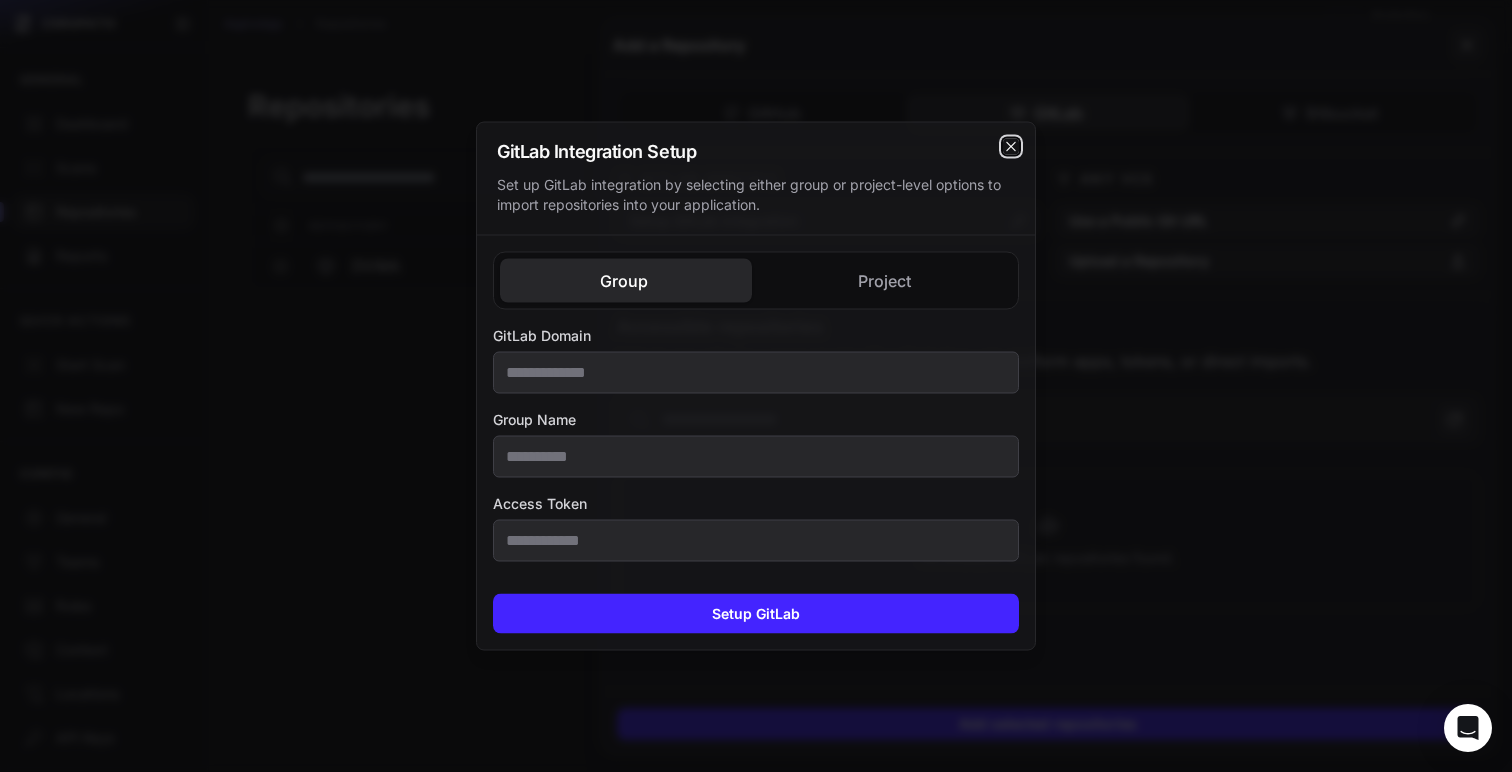 click 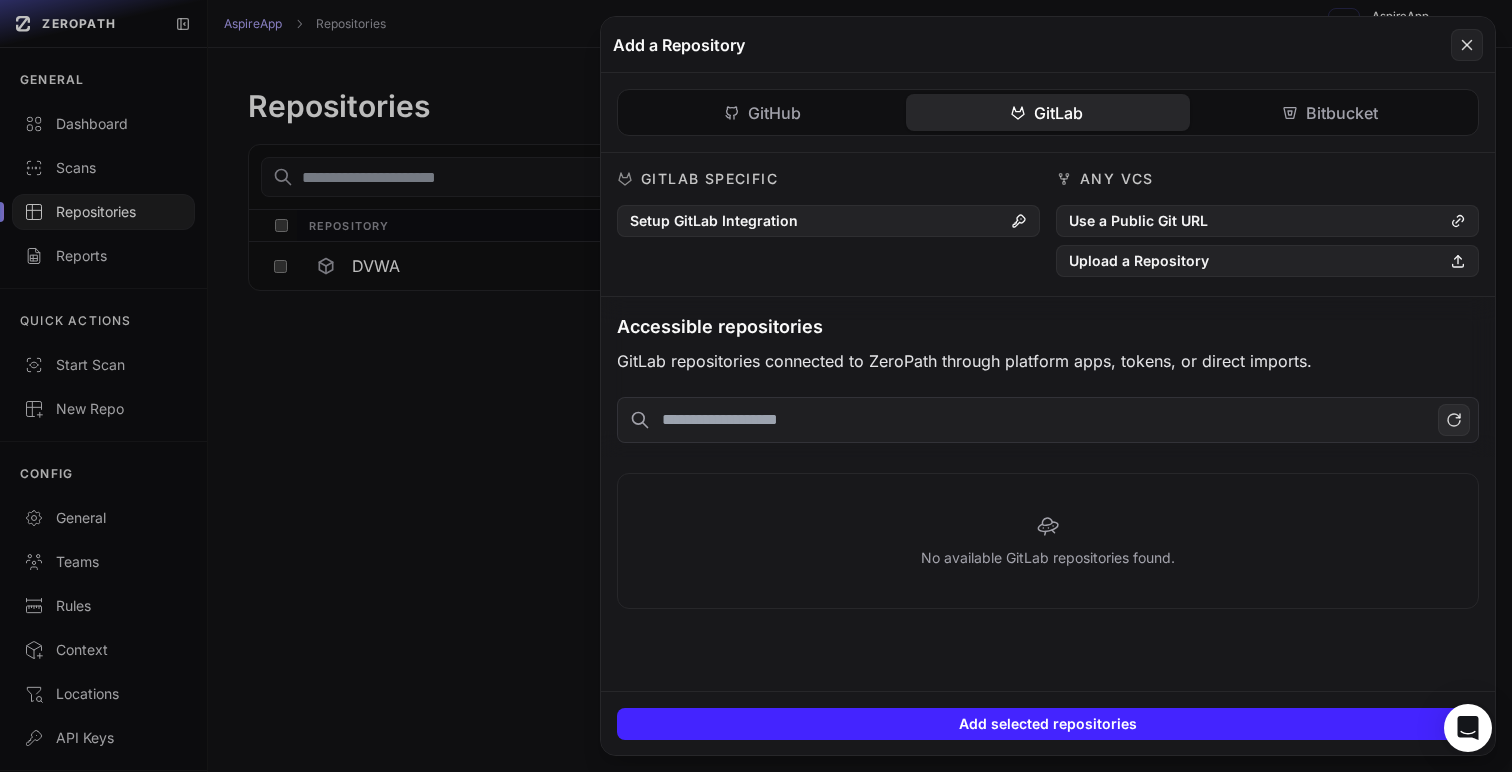 click on "GitLab" 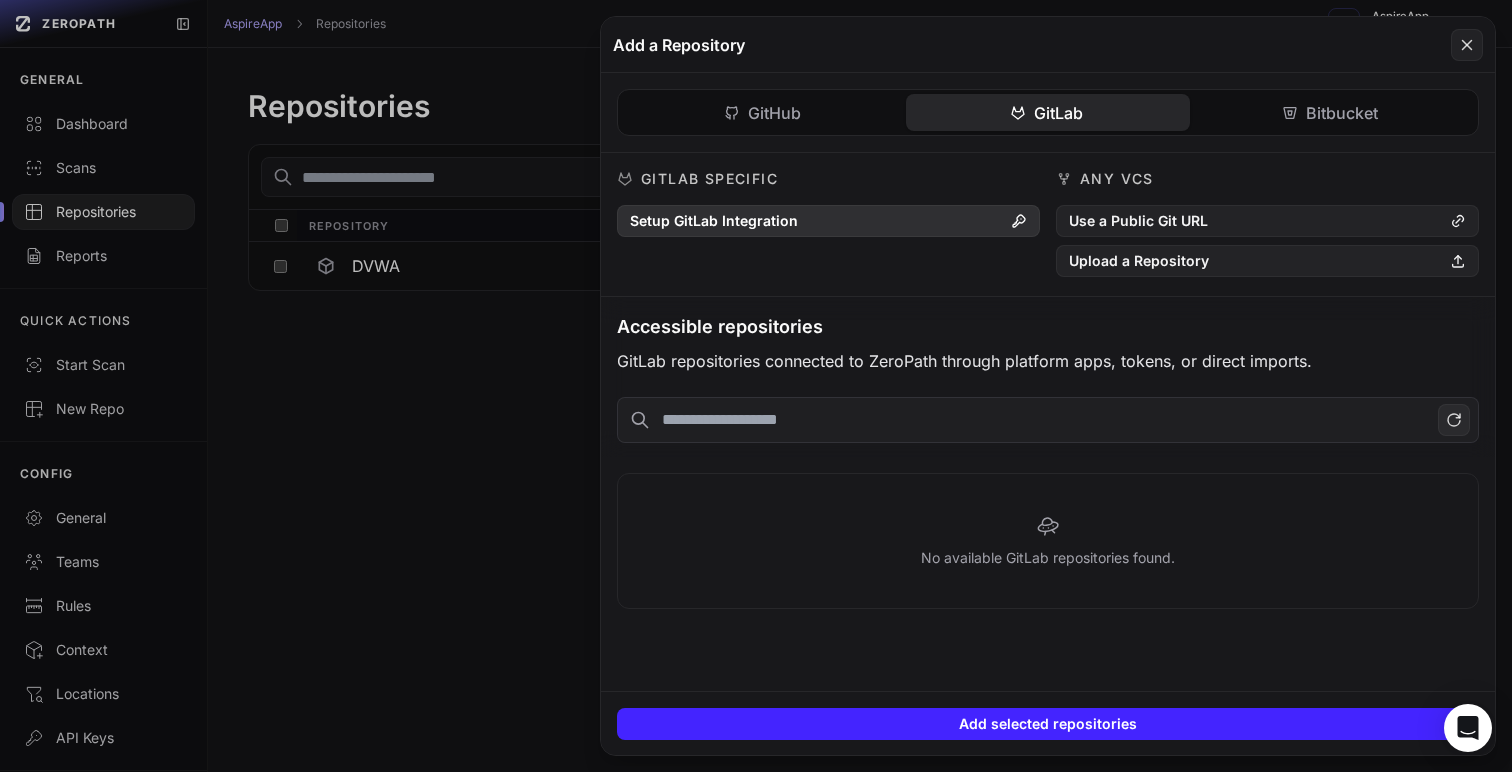 click on "Setup GitLab Integration" at bounding box center [828, 221] 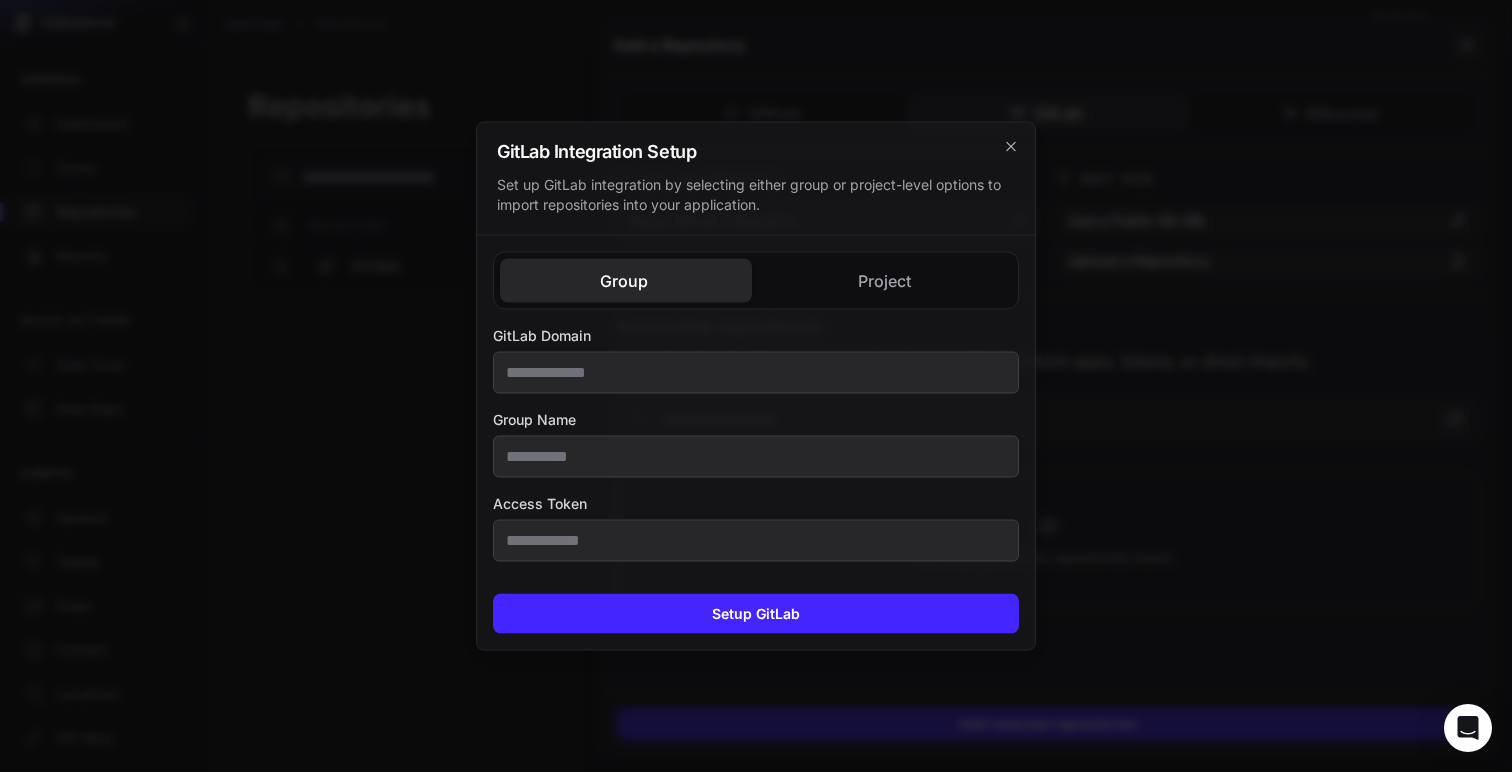 click on "GitLab Integration Setup" at bounding box center [756, 152] 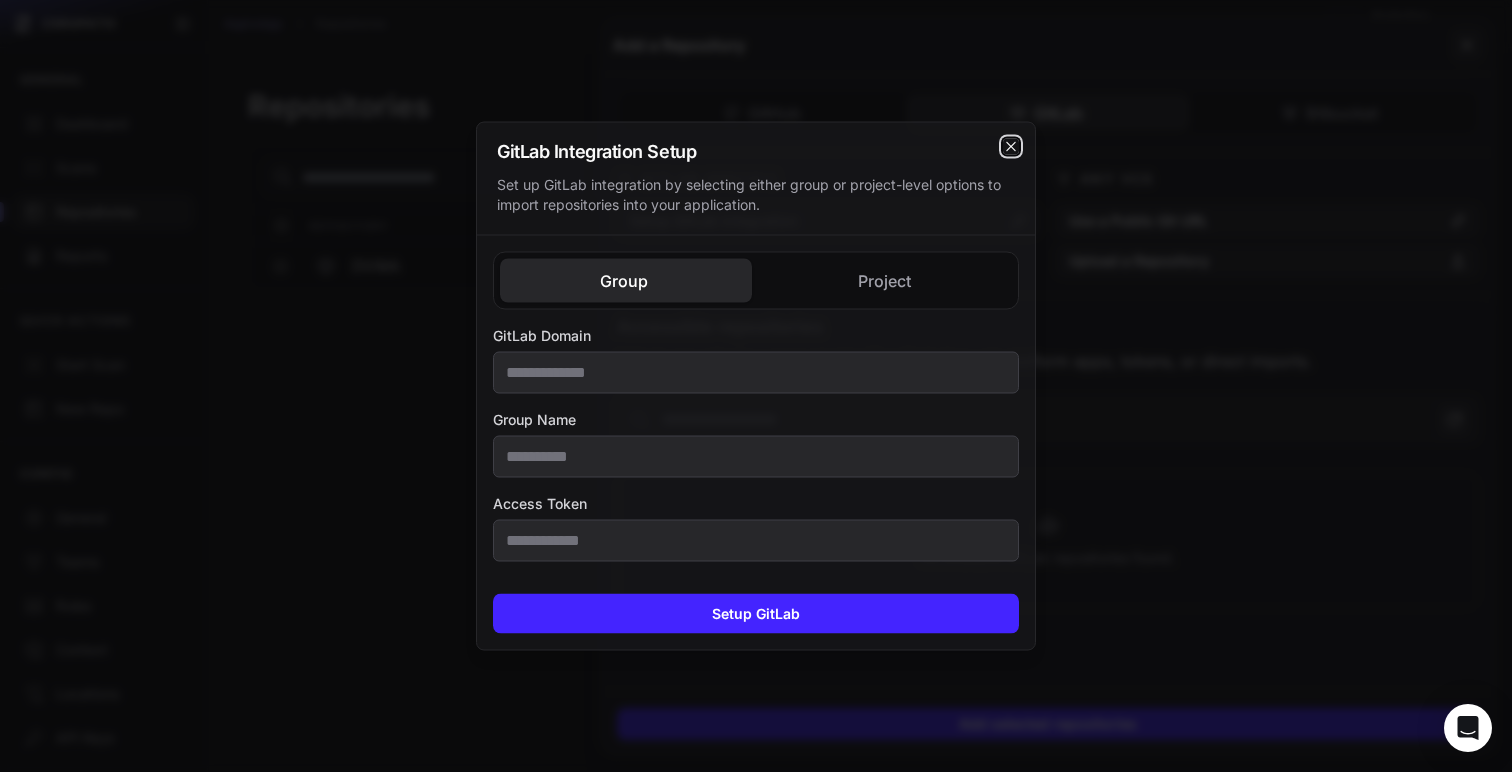 click 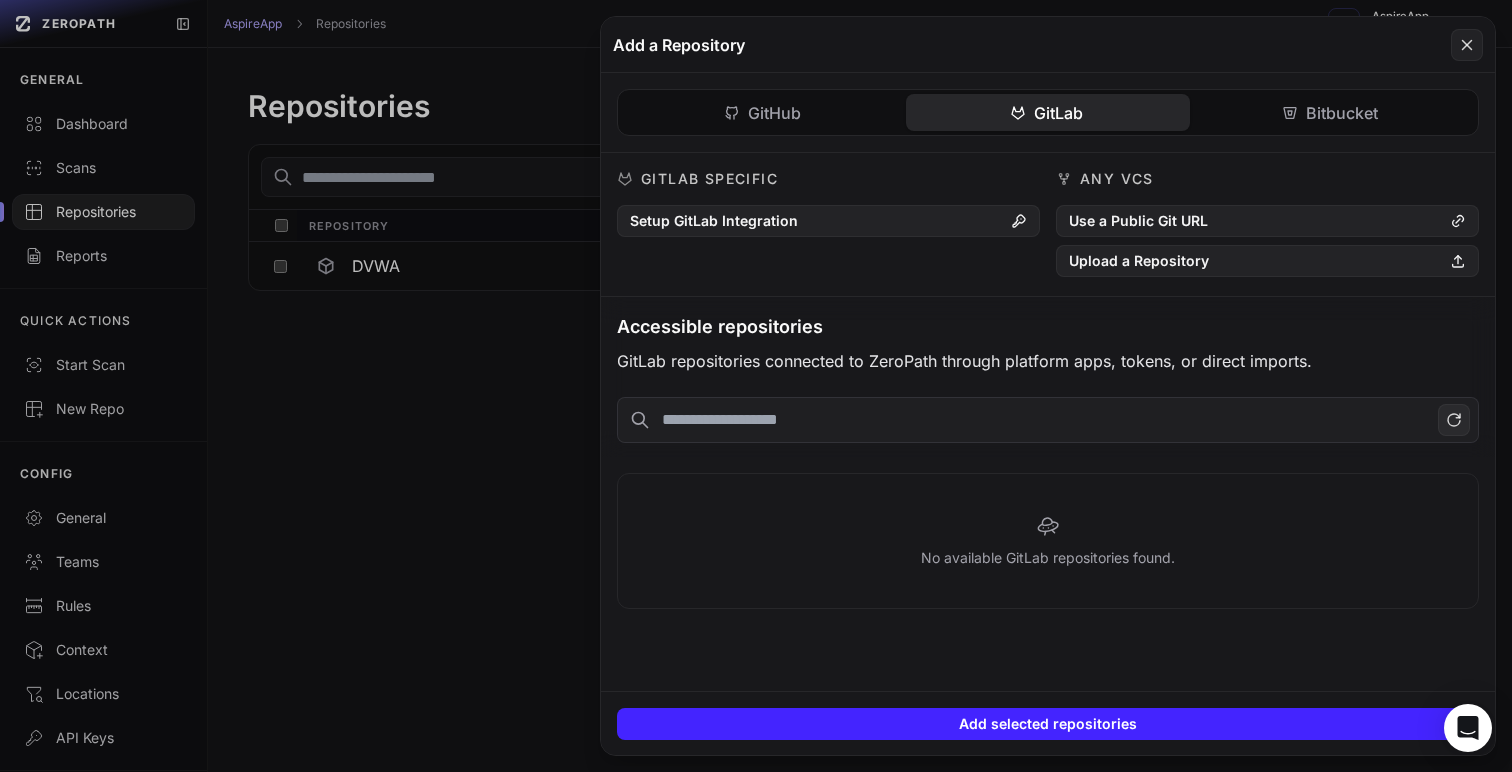 click on "GitHub
GitLab
Bitbucket     GitHub Specific   Install Github App     Use an Access Token
Any VCS   Use a Public Git URL
Upload a Repository
Accessible repositories   GitHub repositories connected to ZeroPath through platform apps, tokens, or direct
imports.           Select All           Repository     Default Branch         weaspire/customer-frontend   develop                   weaspire/customer-frontend     GitHub                 GitLab Specific   Setup GitLab Integration
Any VCS   Use a Public Git URL
Upload a Repository
Accessible repositories   GitLab repositories connected to ZeroPath through platform apps, tokens, or direct imports.
No available GitLab repositories found.                   Bitbucket Specific   Setup Bitbucket Integration
Use an Access Token" at bounding box center (1048, 349) 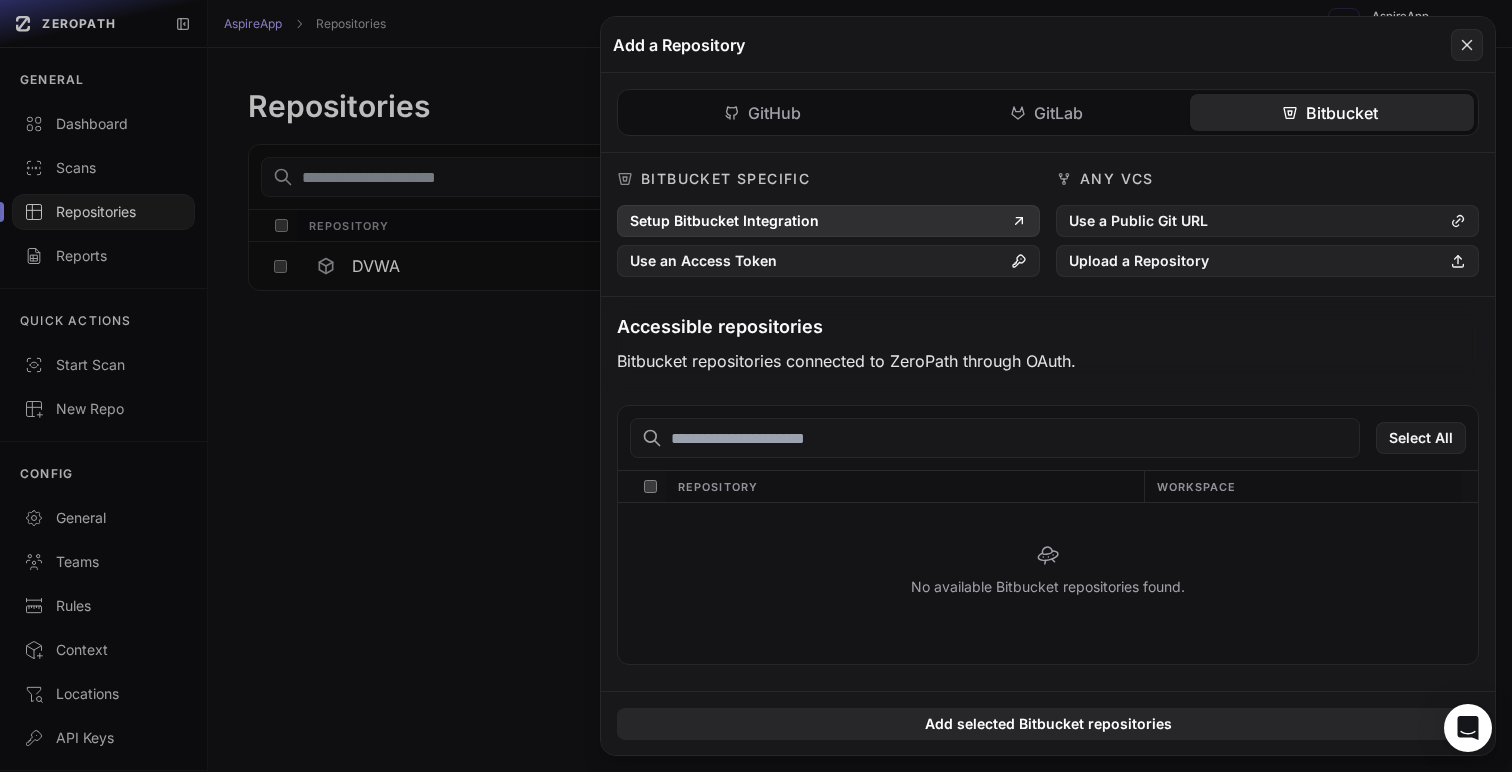 click on "Setup Bitbucket Integration" at bounding box center (828, 221) 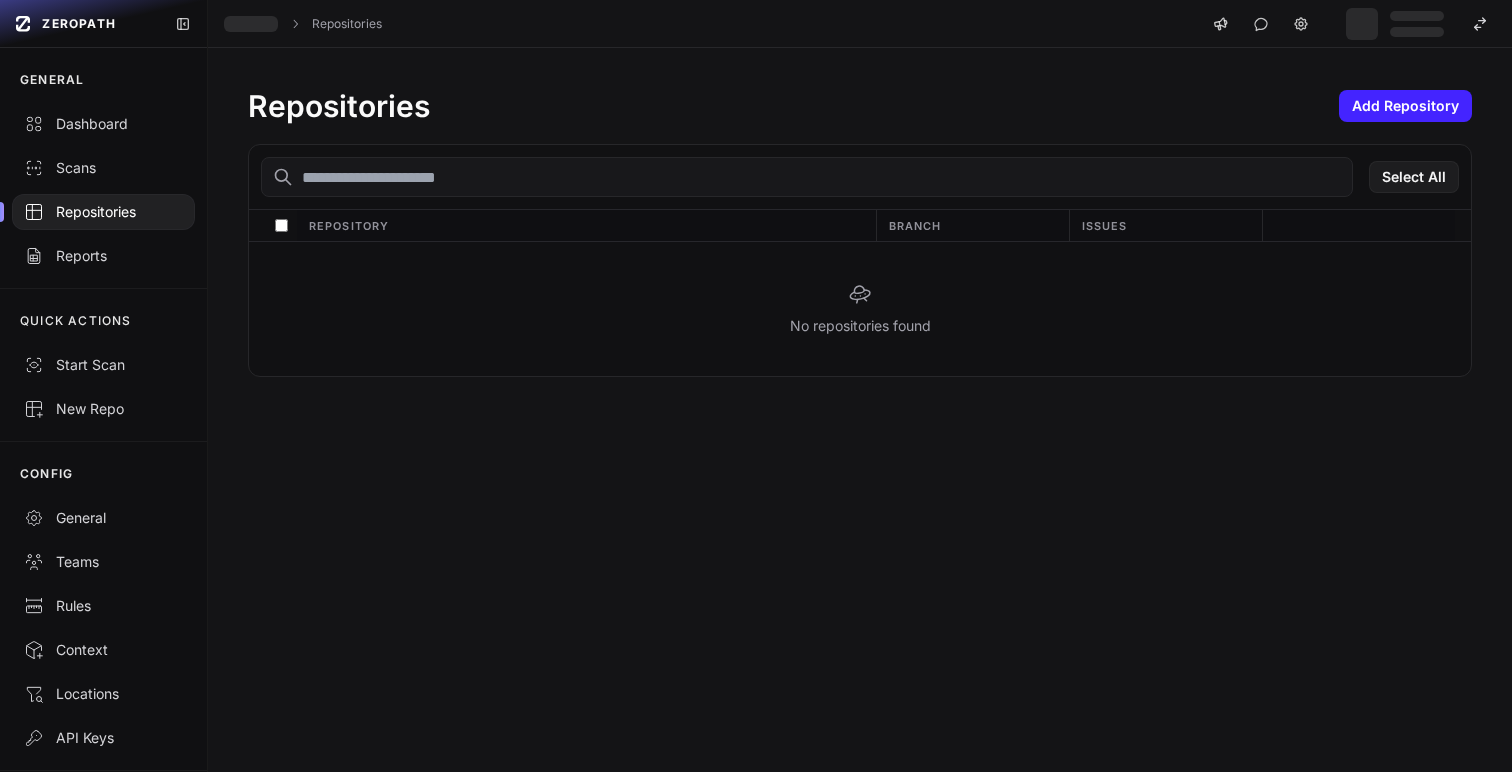 scroll, scrollTop: 0, scrollLeft: 0, axis: both 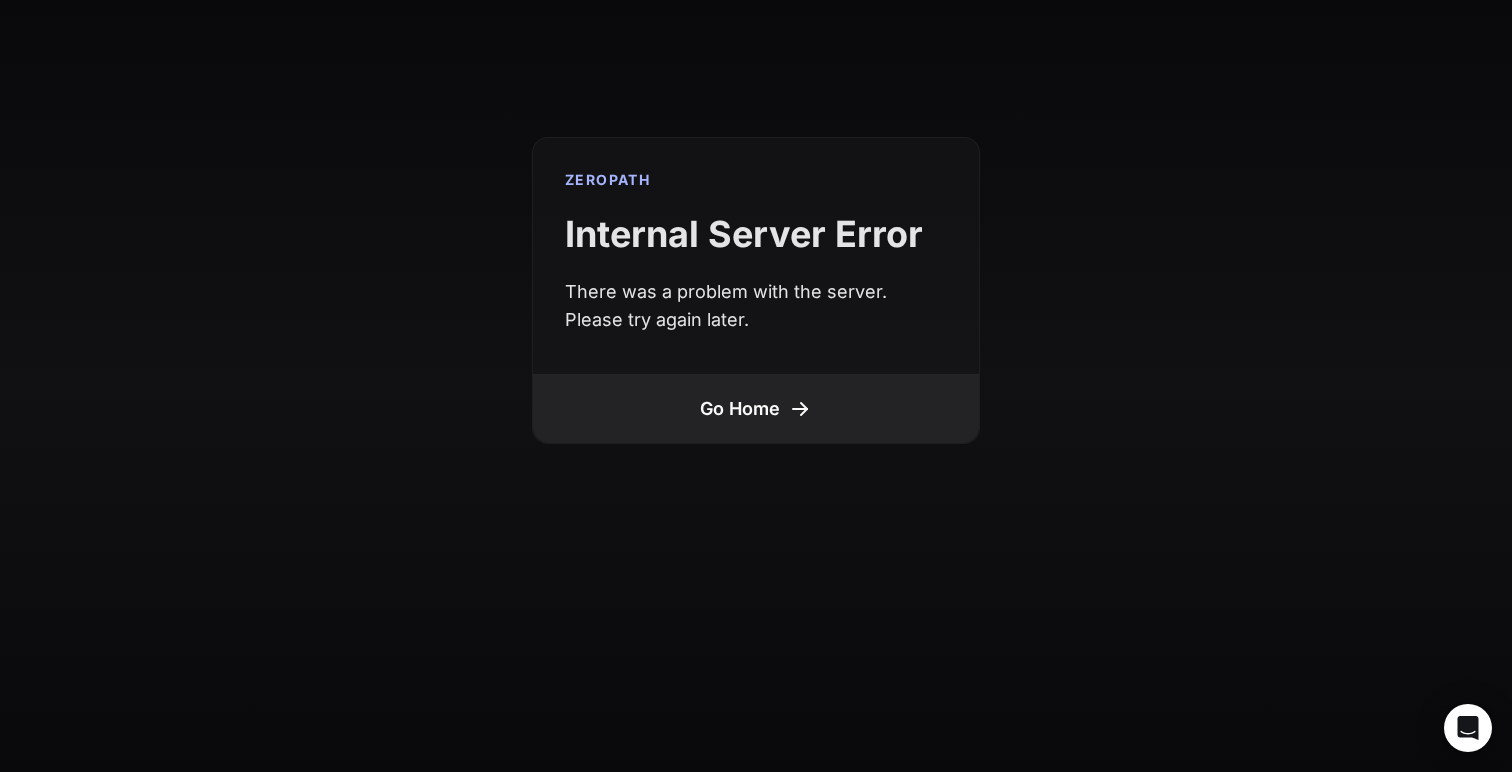 click 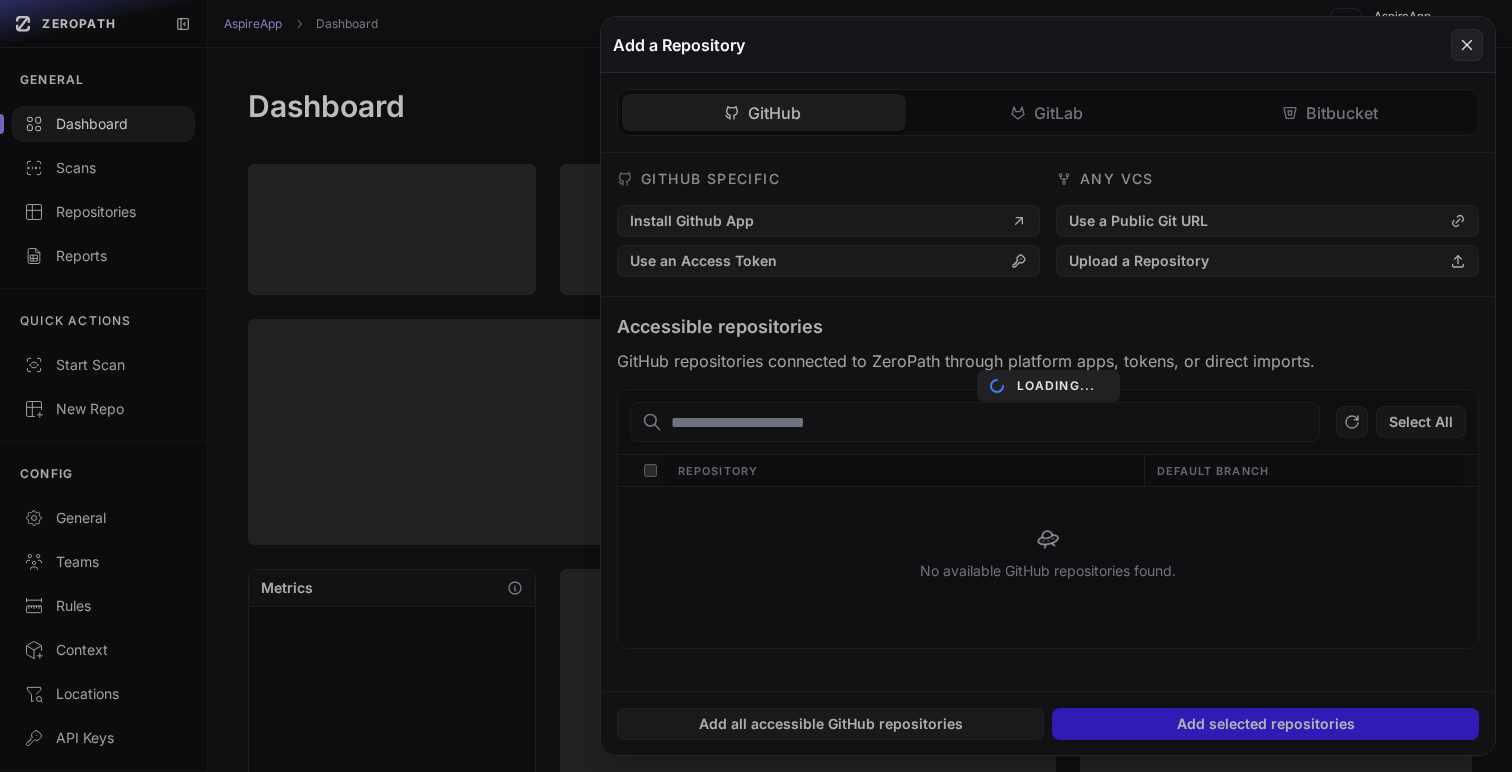 scroll, scrollTop: 0, scrollLeft: 0, axis: both 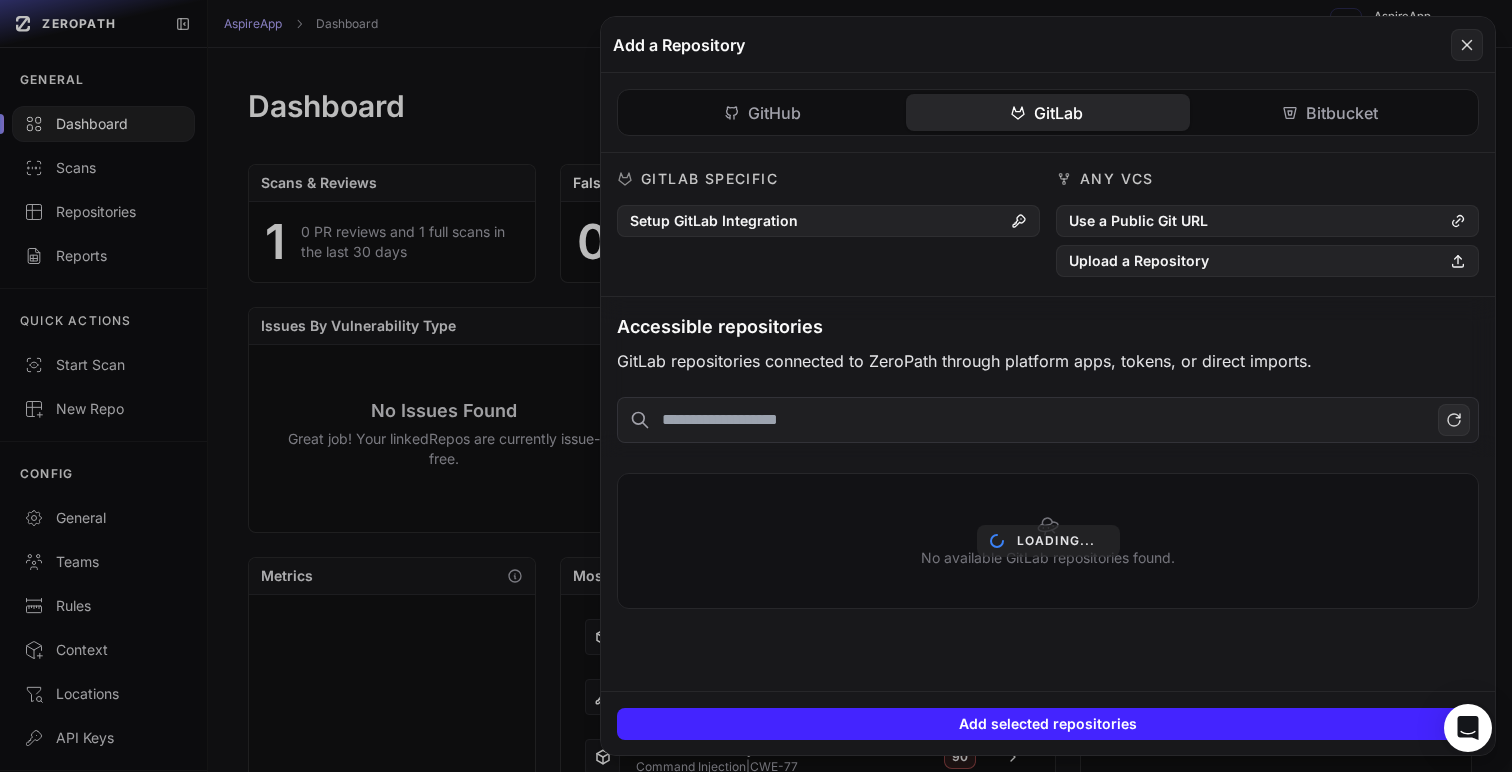 click on "GitLab" 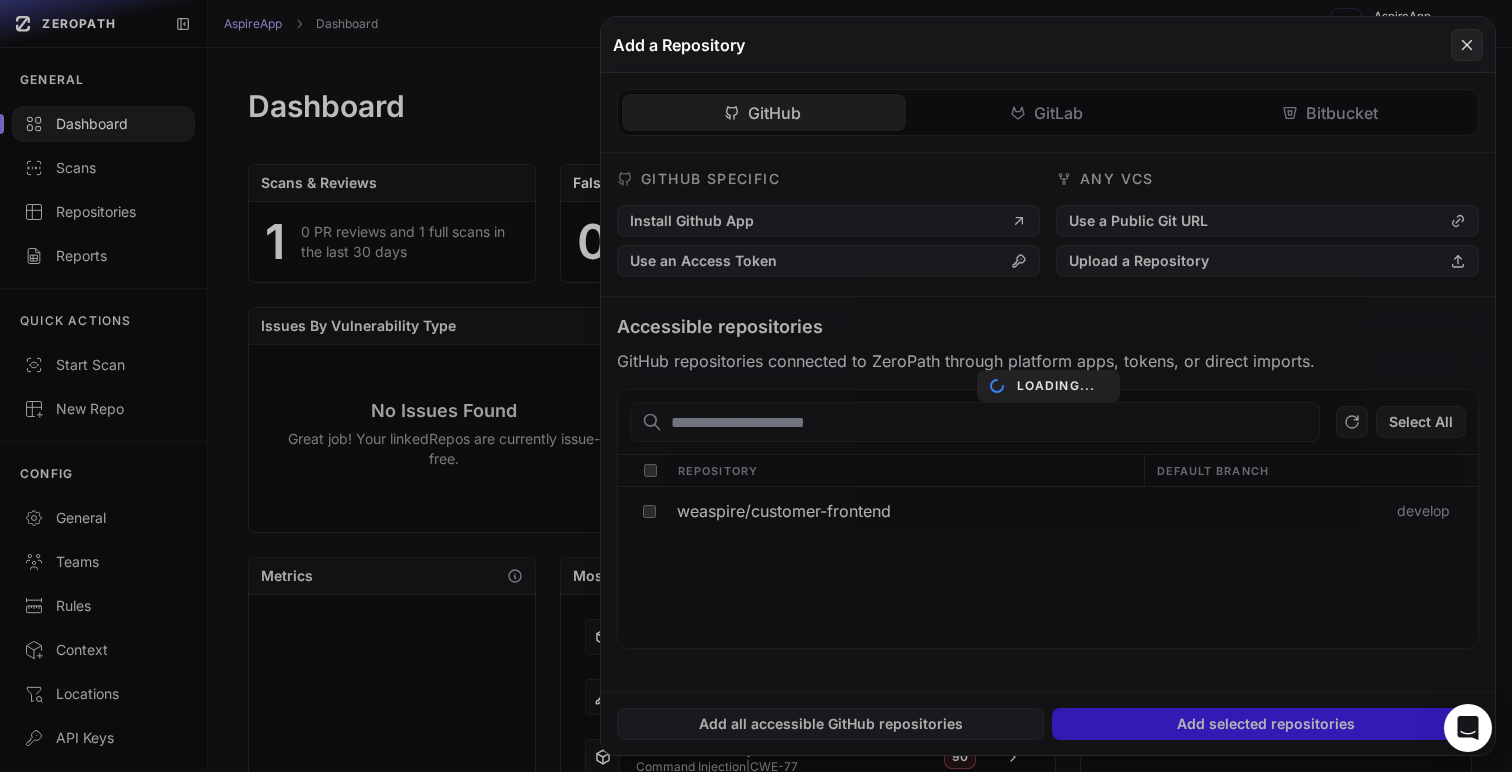 click on "GitHub
GitLab
Bitbucket     GitHub Specific   Install Github App     Use an Access Token
Any VCS   Use a Public Git URL
Upload a Repository
Accessible repositories   GitHub repositories connected to ZeroPath through platform apps, tokens, or direct
imports.           Select All           Repository     Default Branch       Loading...     weaspire/customer-frontend   develop               Loading...       weaspire/customer-frontend     GitHub                 GitLab Specific   Setup GitLab Integration
Any VCS   Use a Public Git URL
Upload a Repository
Accessible repositories   GitLab repositories connected to ZeroPath through platform apps, tokens, or direct imports.             Loading...
No available GitLab repositories found.                   Bitbucket Specific   Setup Bitbucket Integration" at bounding box center (1048, 379) 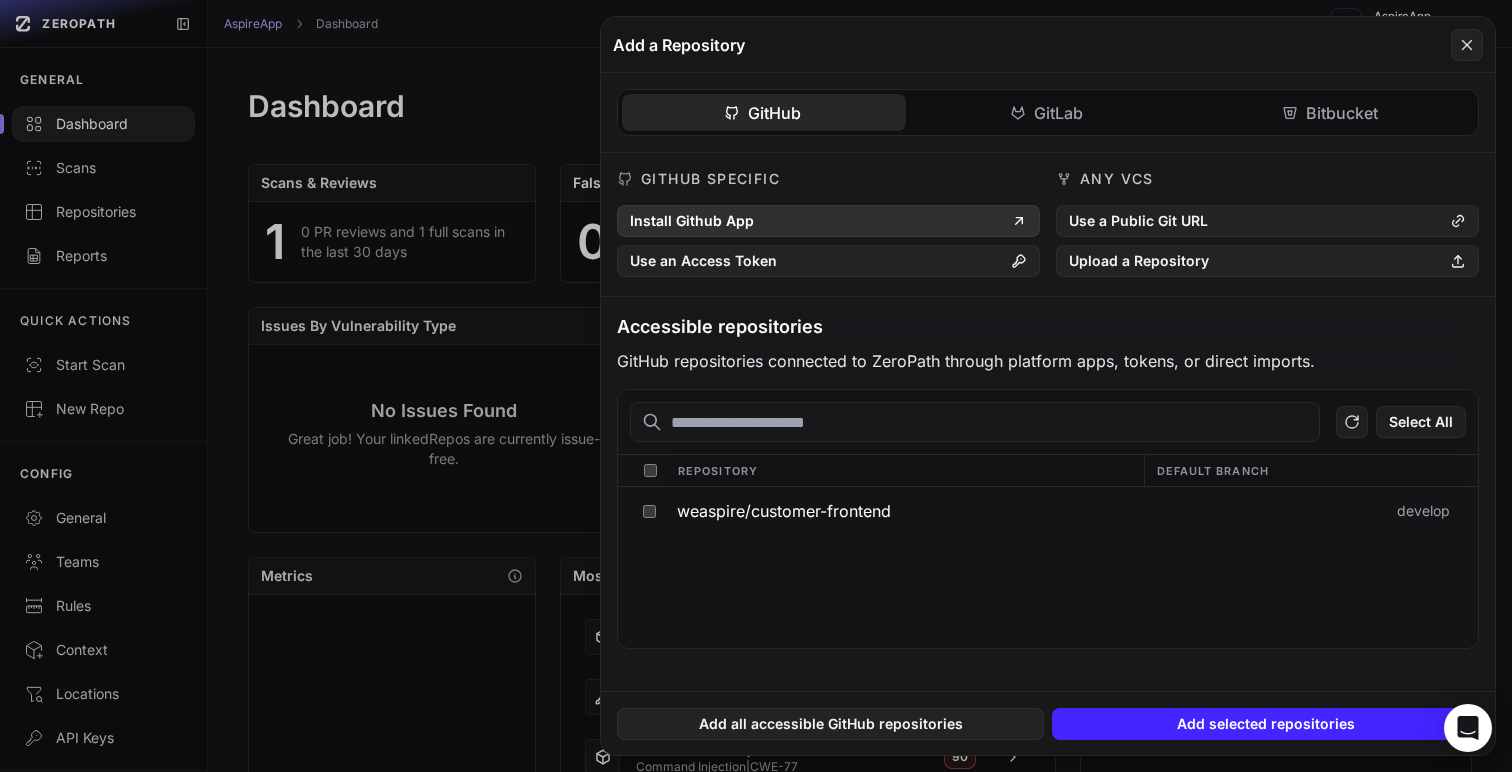 click on "Install Github App" at bounding box center [828, 221] 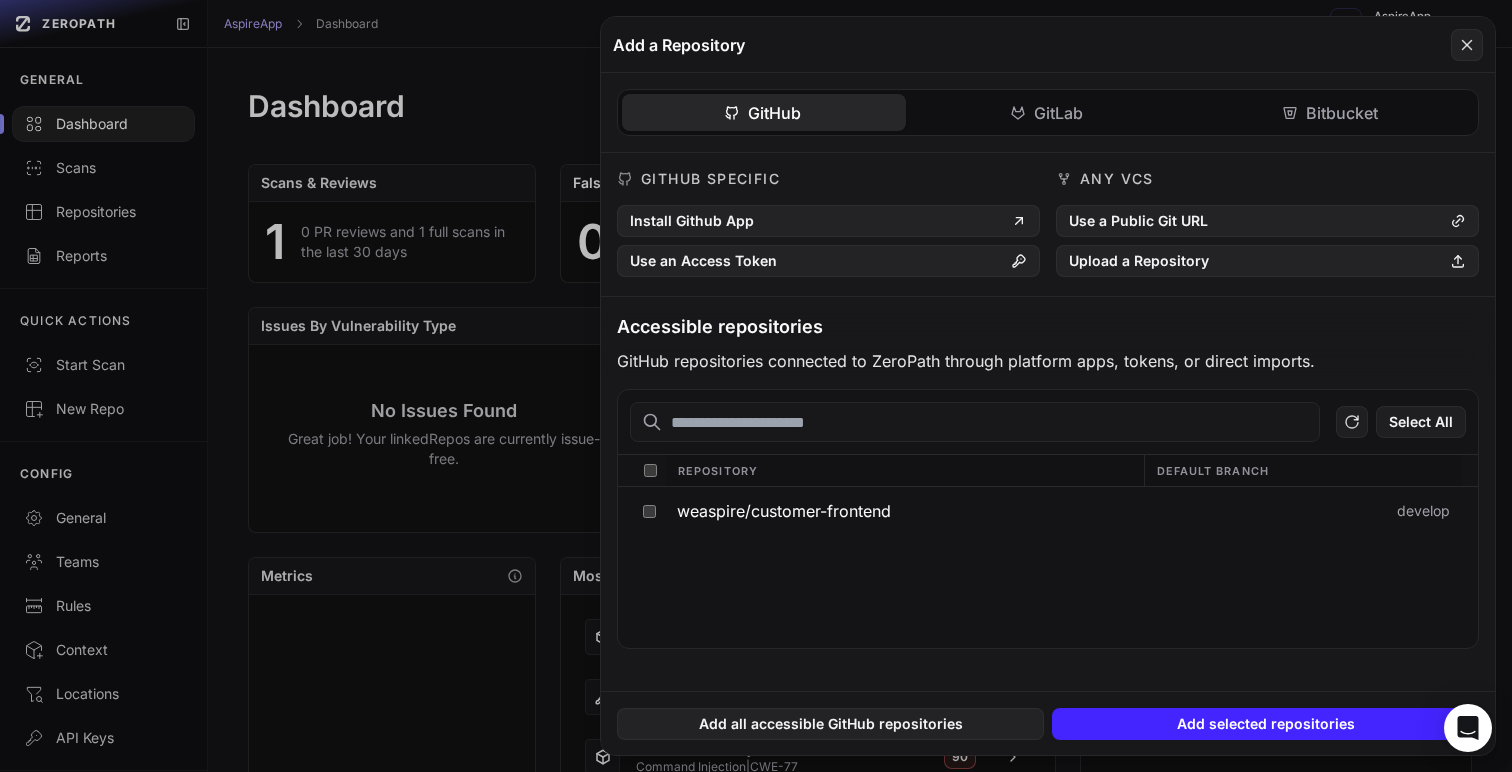click 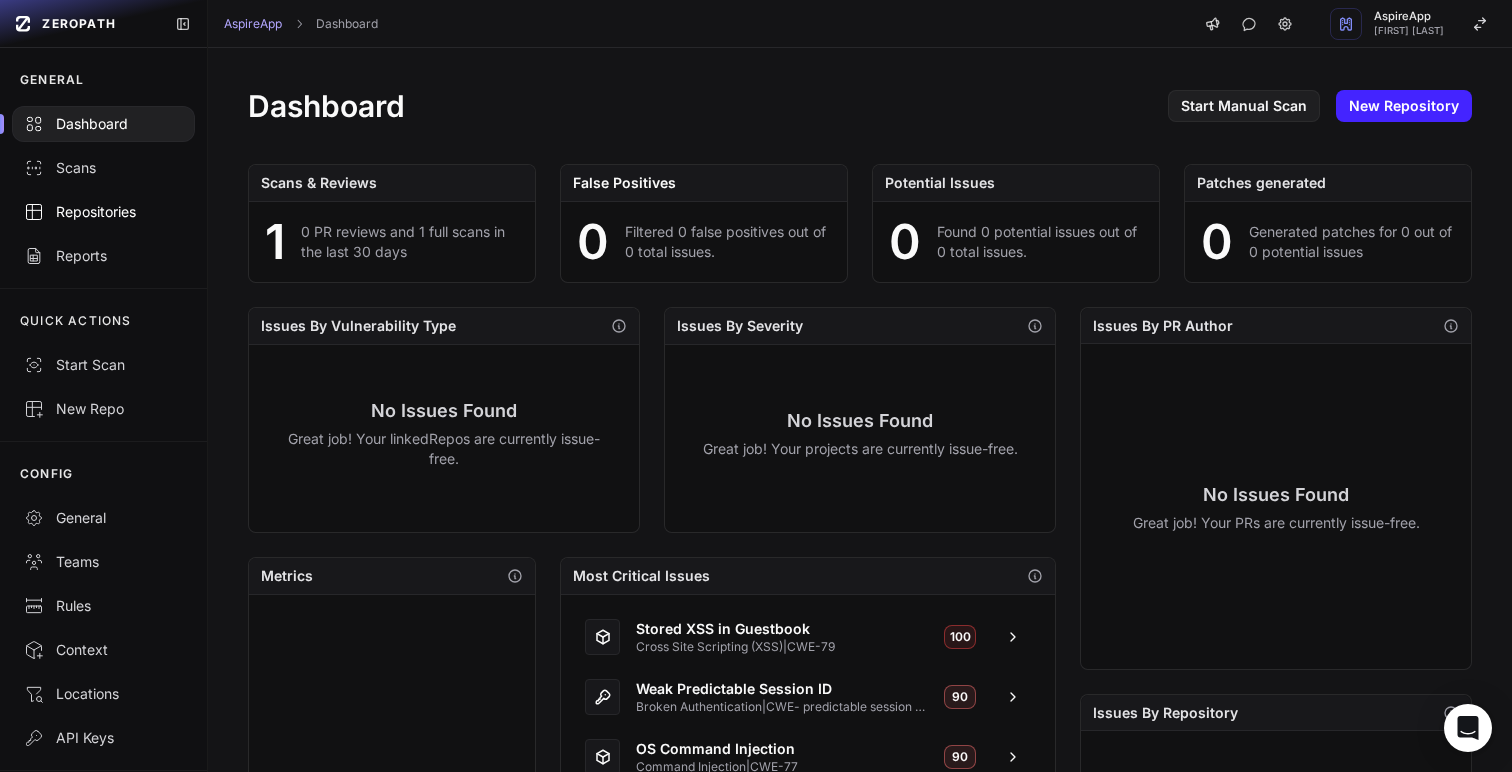 click on "Repositories" at bounding box center [103, 212] 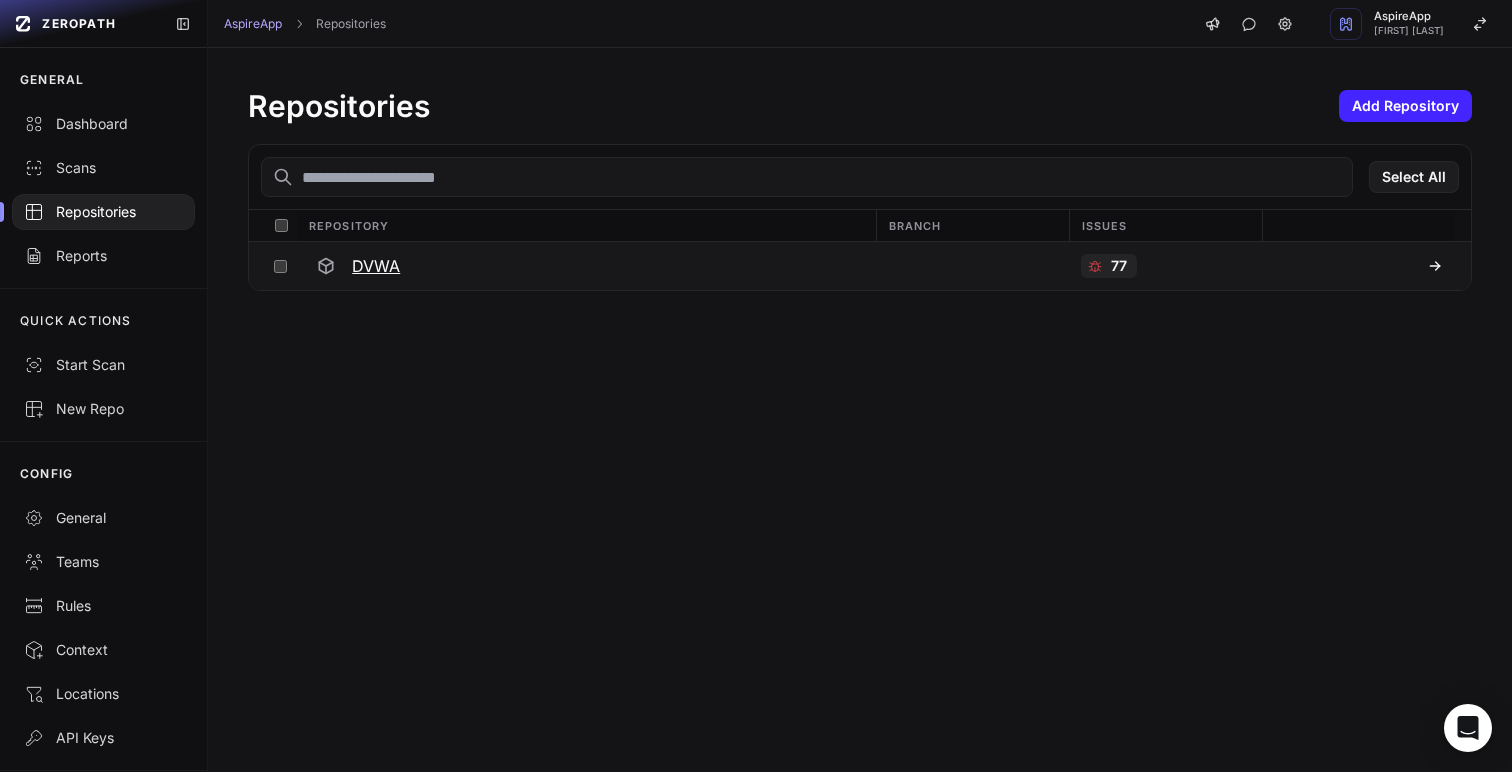 click on "DVWA" at bounding box center [585, 266] 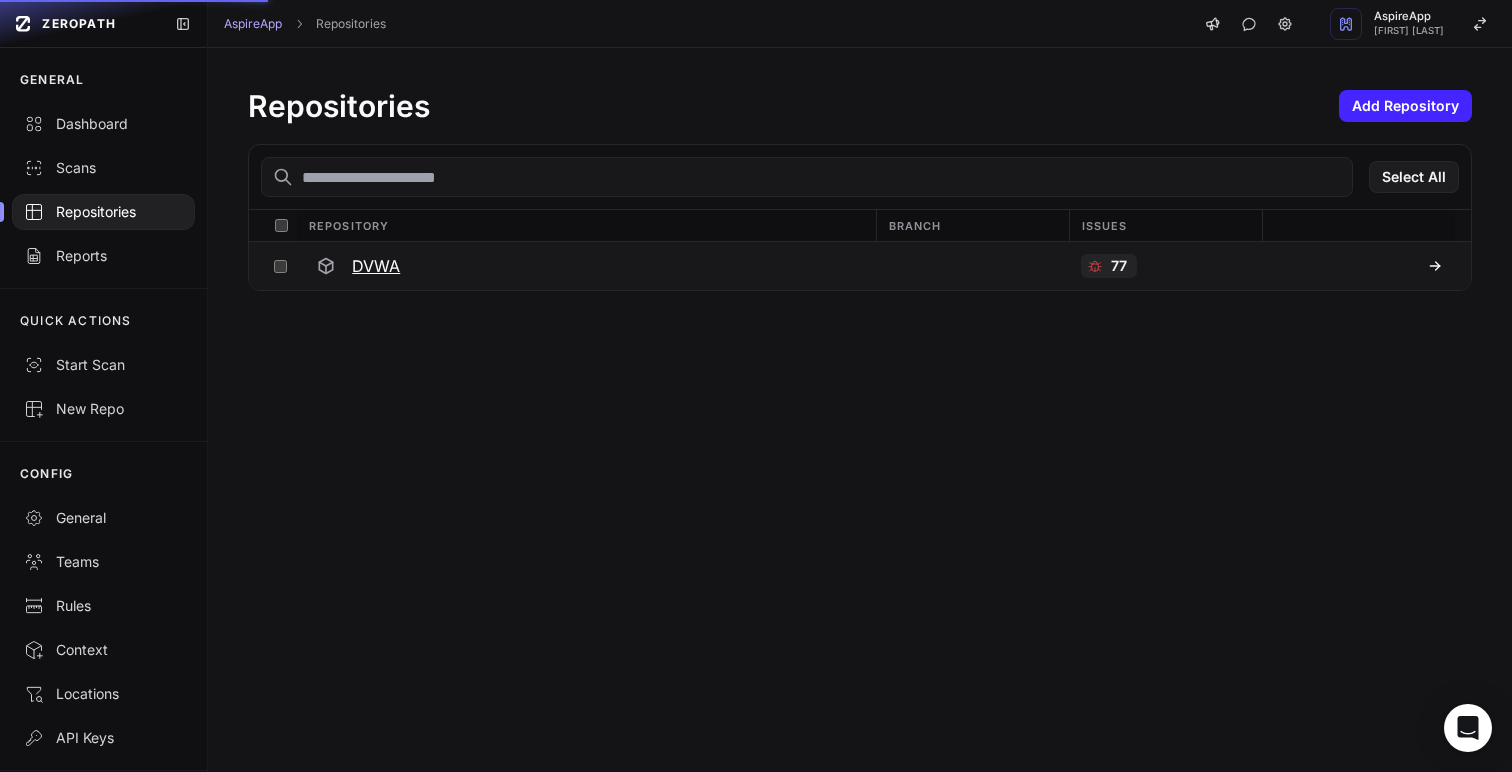 click on "DVWA" at bounding box center (376, 266) 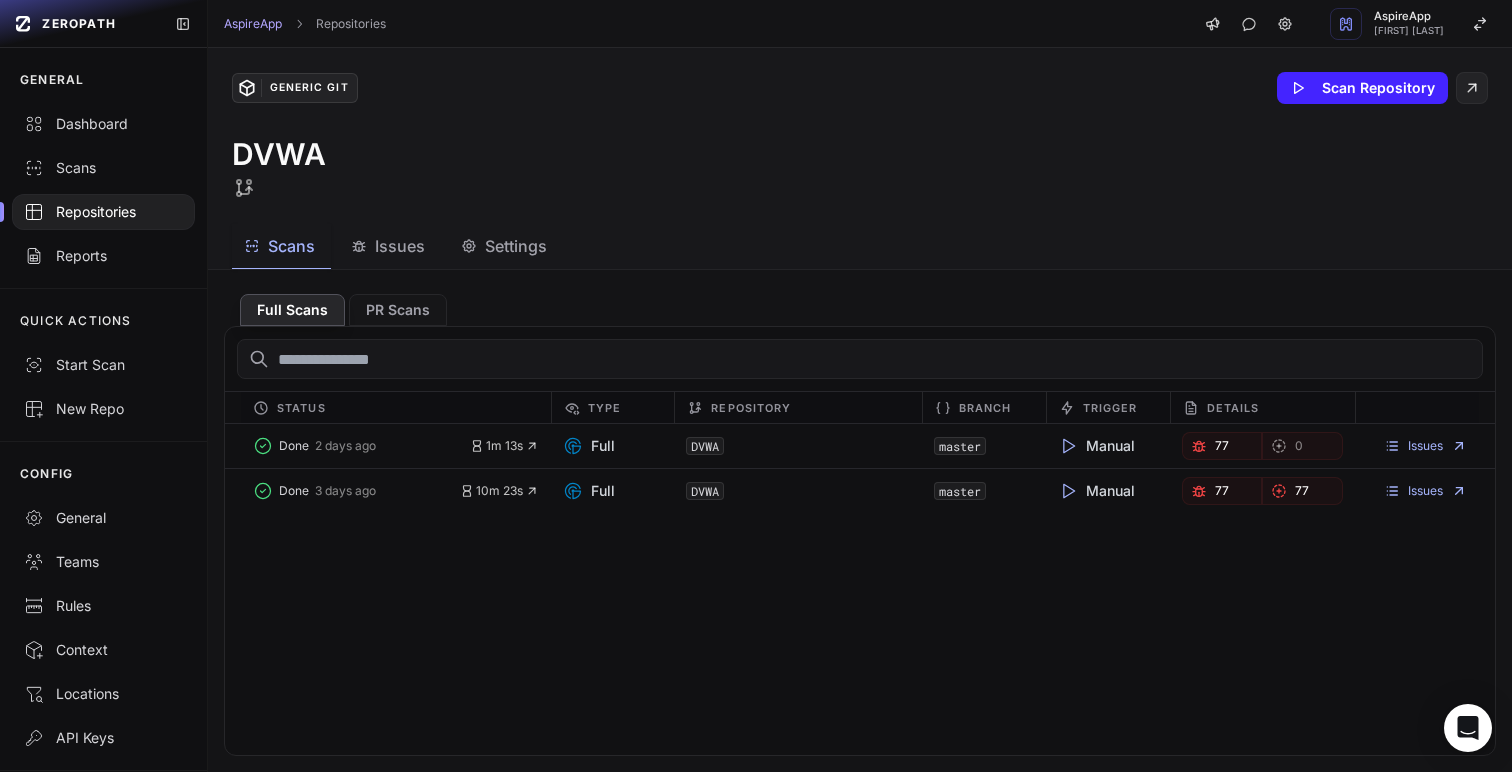 click on "Issues" at bounding box center [400, 246] 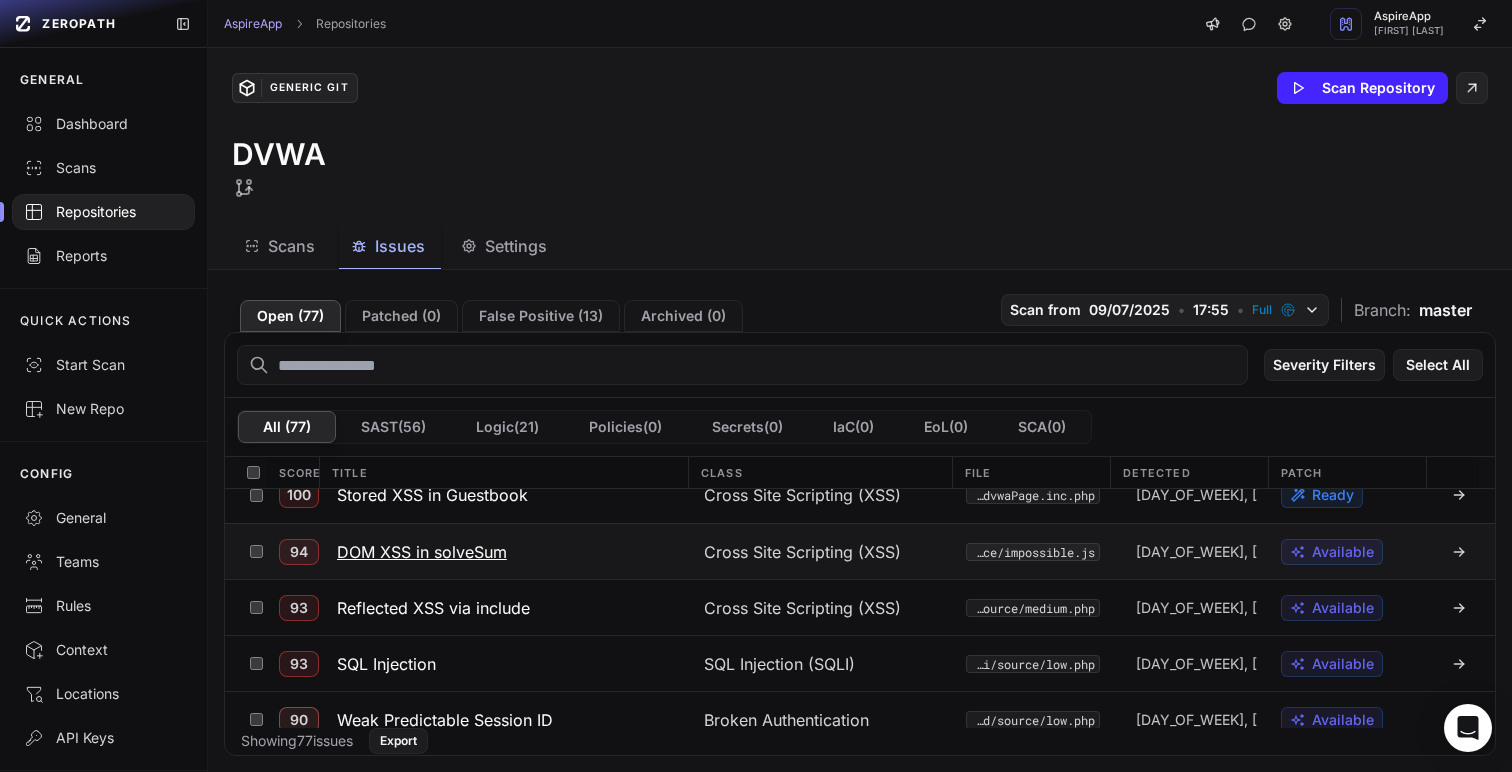 scroll, scrollTop: 0, scrollLeft: 0, axis: both 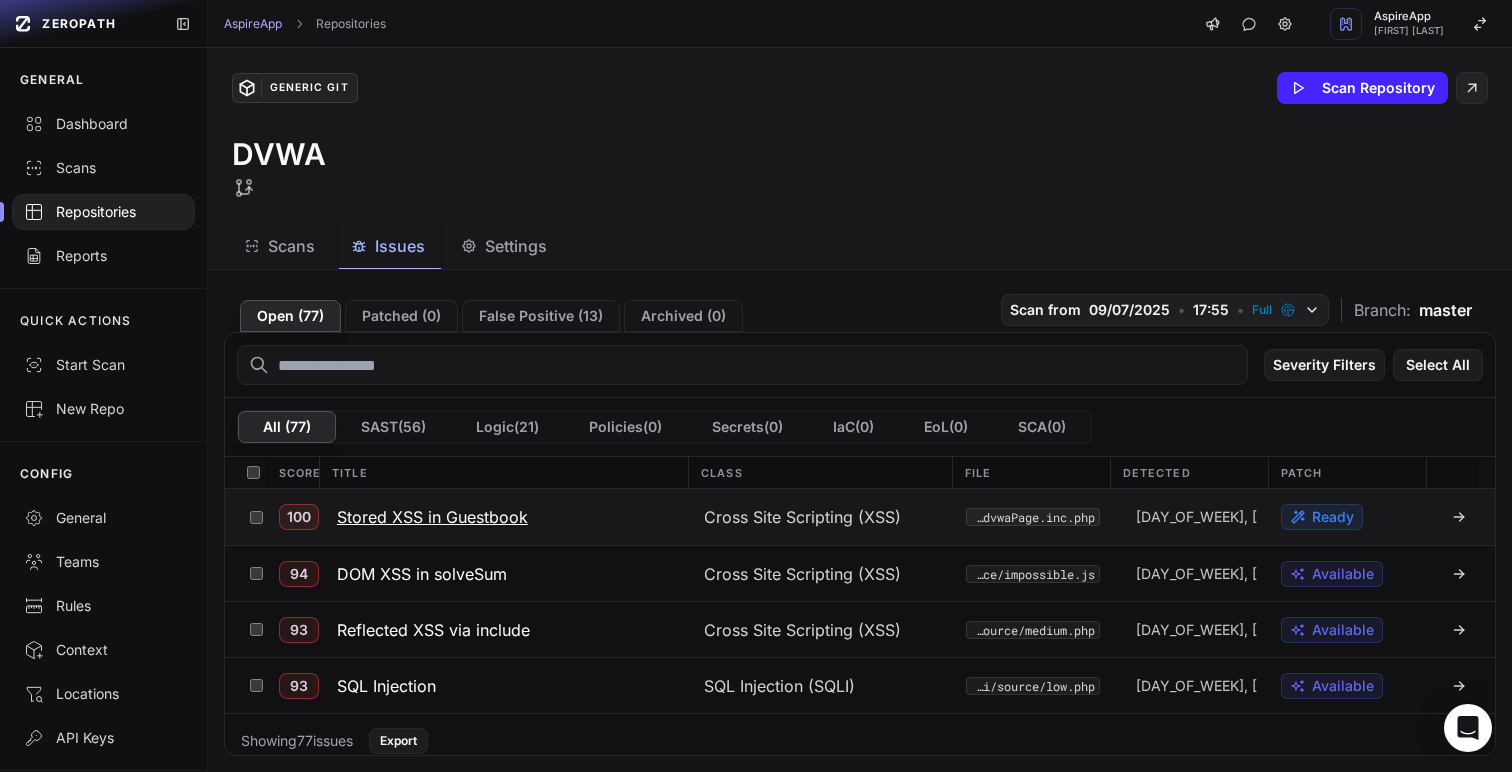 click on "Stored XSS in Guestbook" 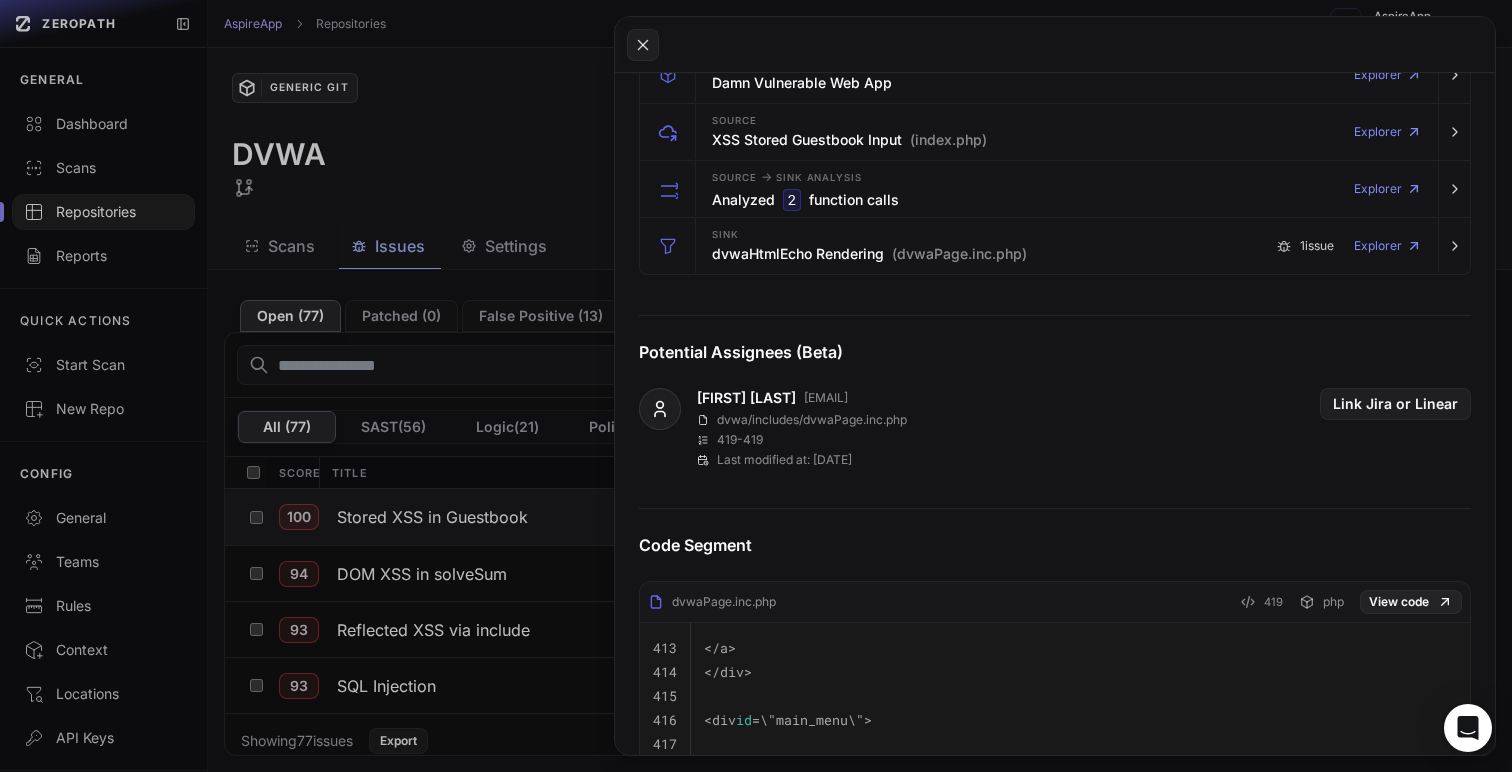 scroll, scrollTop: 527, scrollLeft: 0, axis: vertical 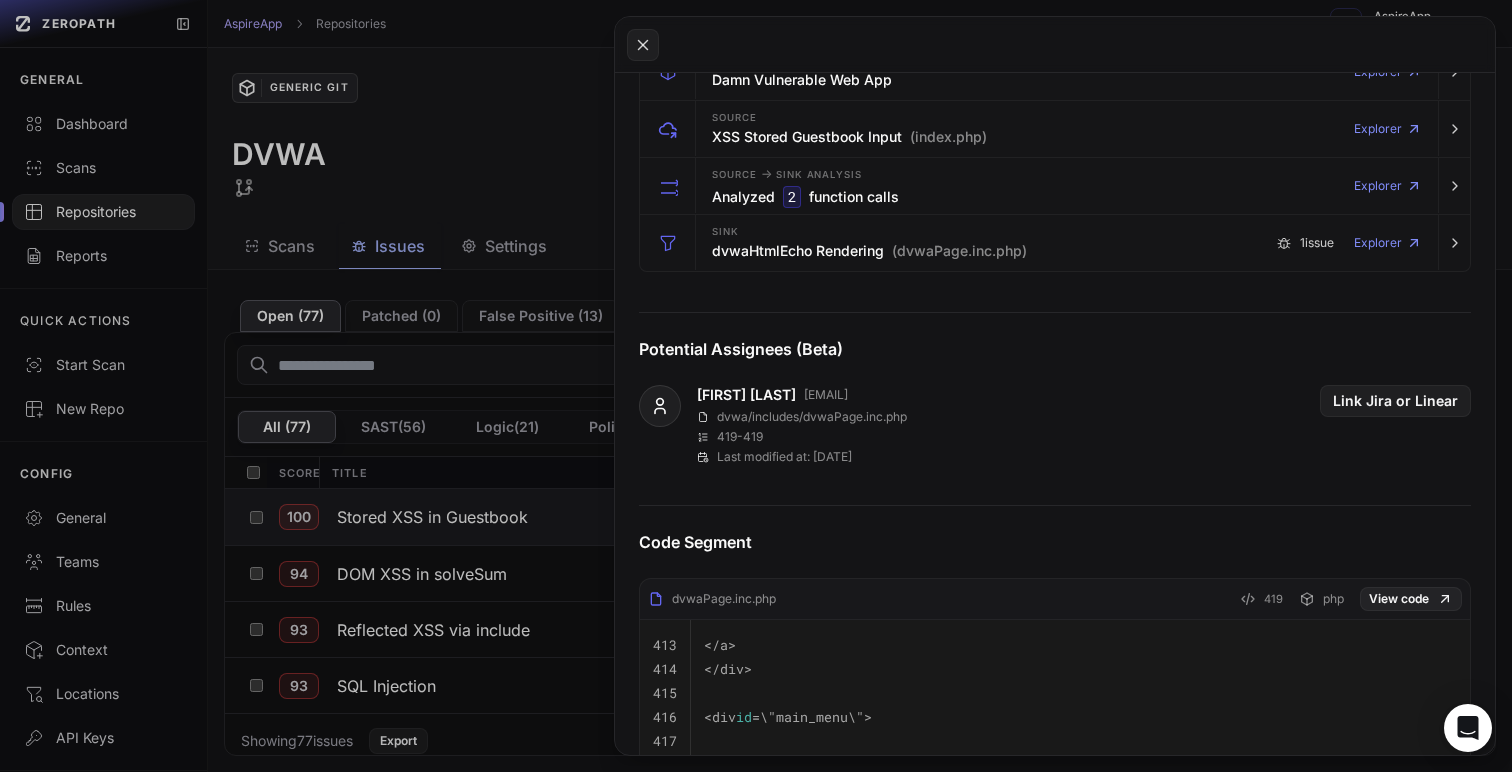 click on "[EMAIL]" at bounding box center [826, 395] 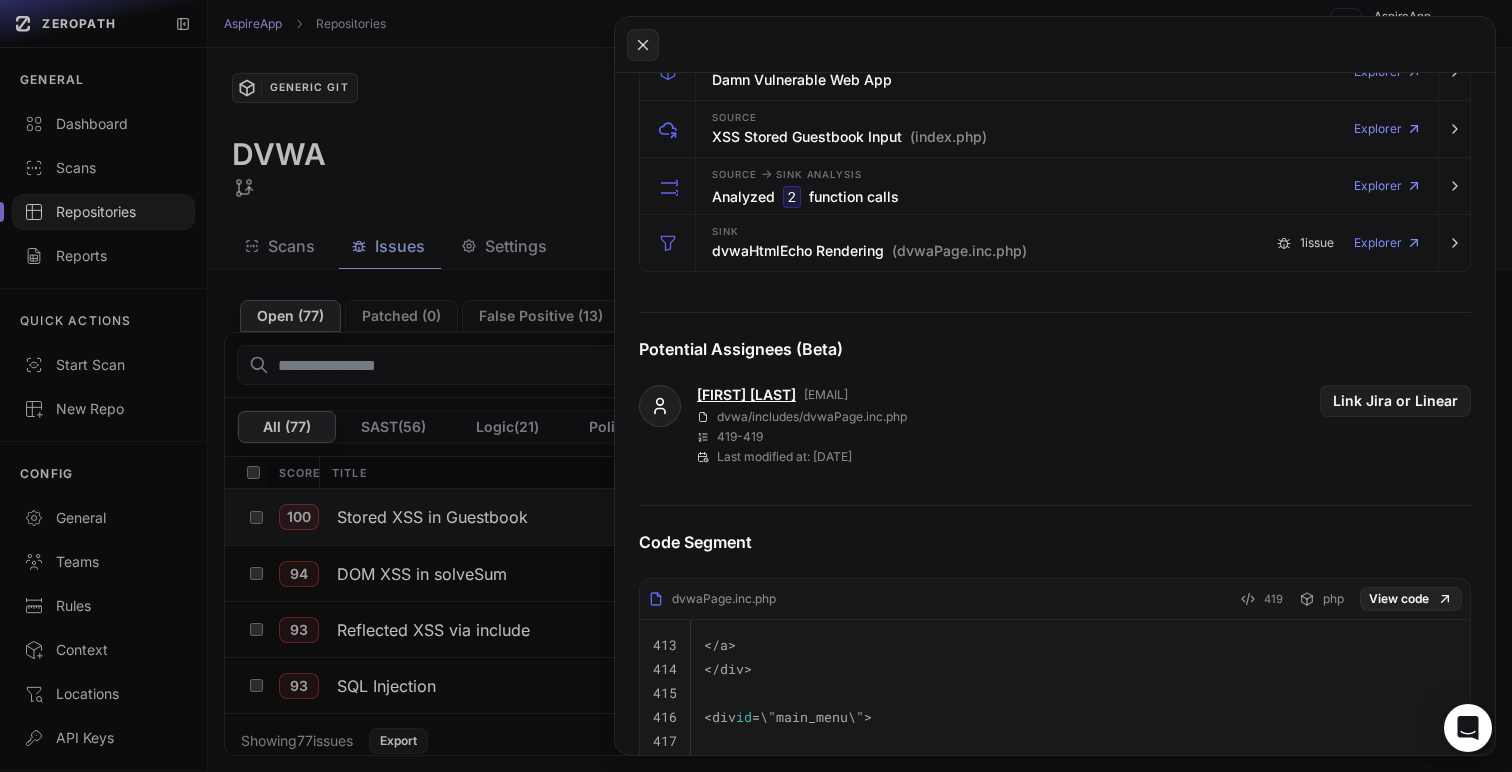 click on "[FIRST] [LAST]" at bounding box center [746, 395] 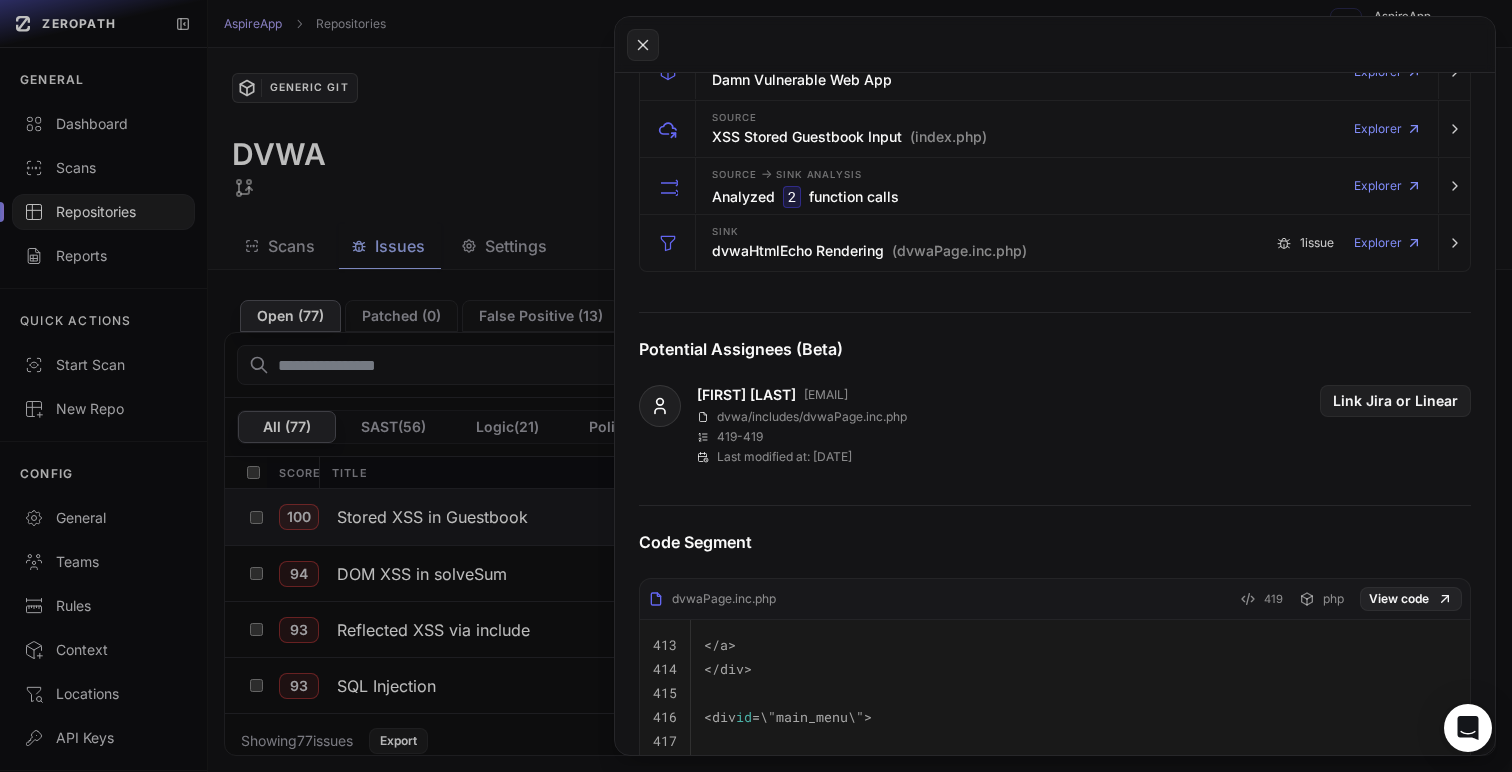 click on "Last modified at: [DATE]" at bounding box center (784, 457) 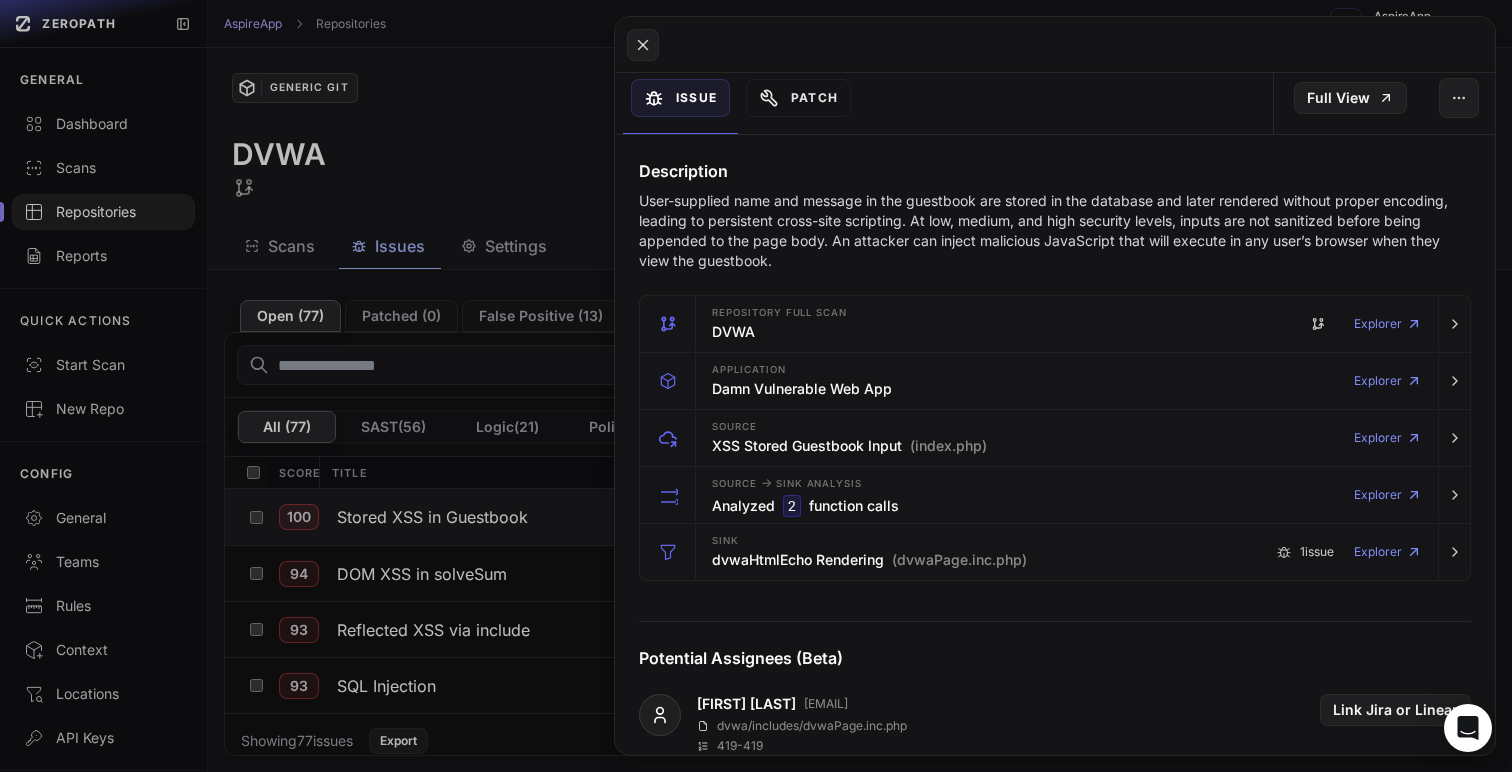 scroll, scrollTop: 0, scrollLeft: 0, axis: both 